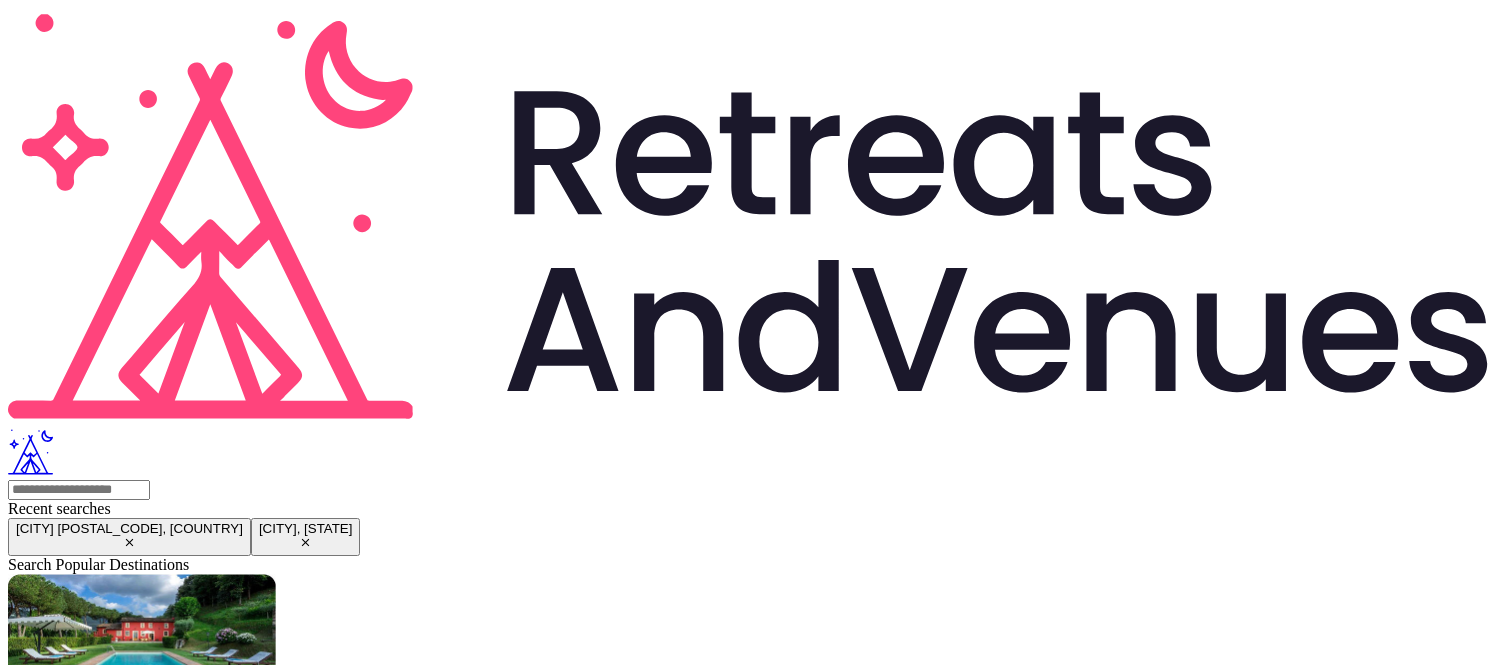 scroll, scrollTop: 0, scrollLeft: 0, axis: both 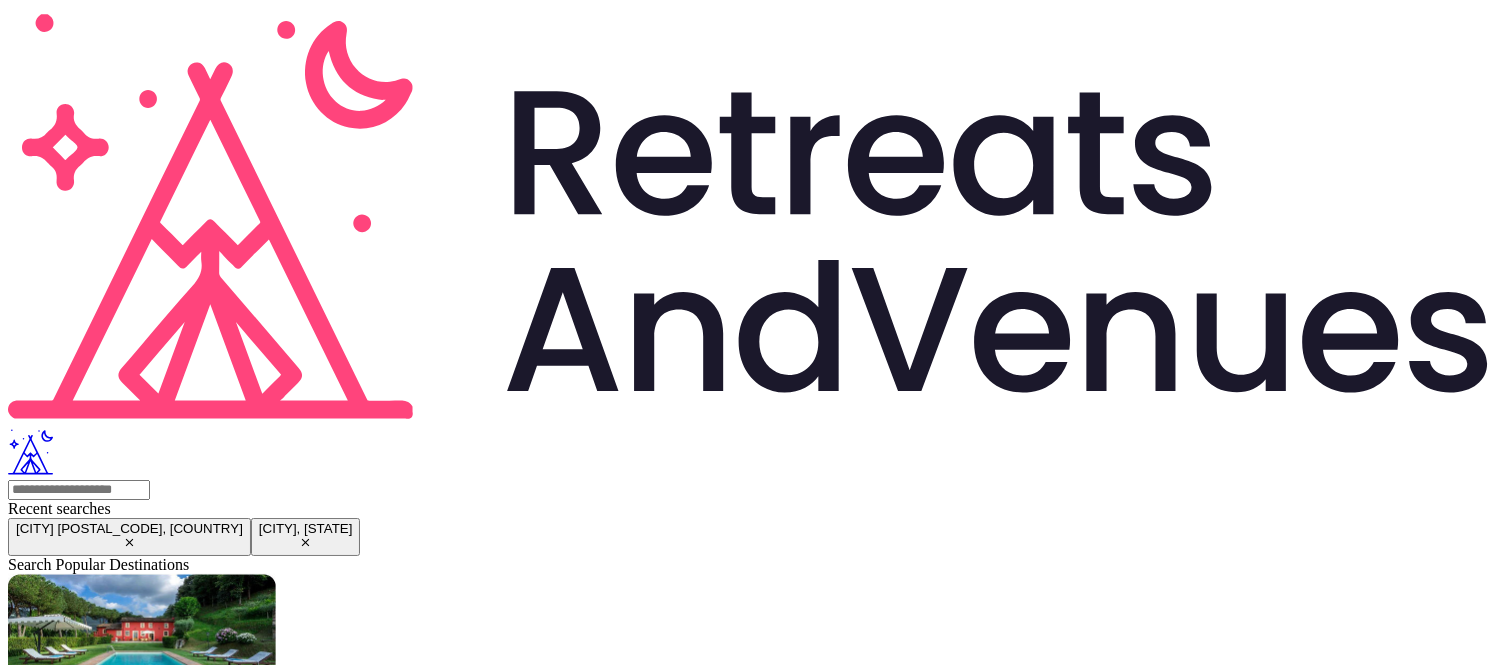 click at bounding box center [79, 2063] 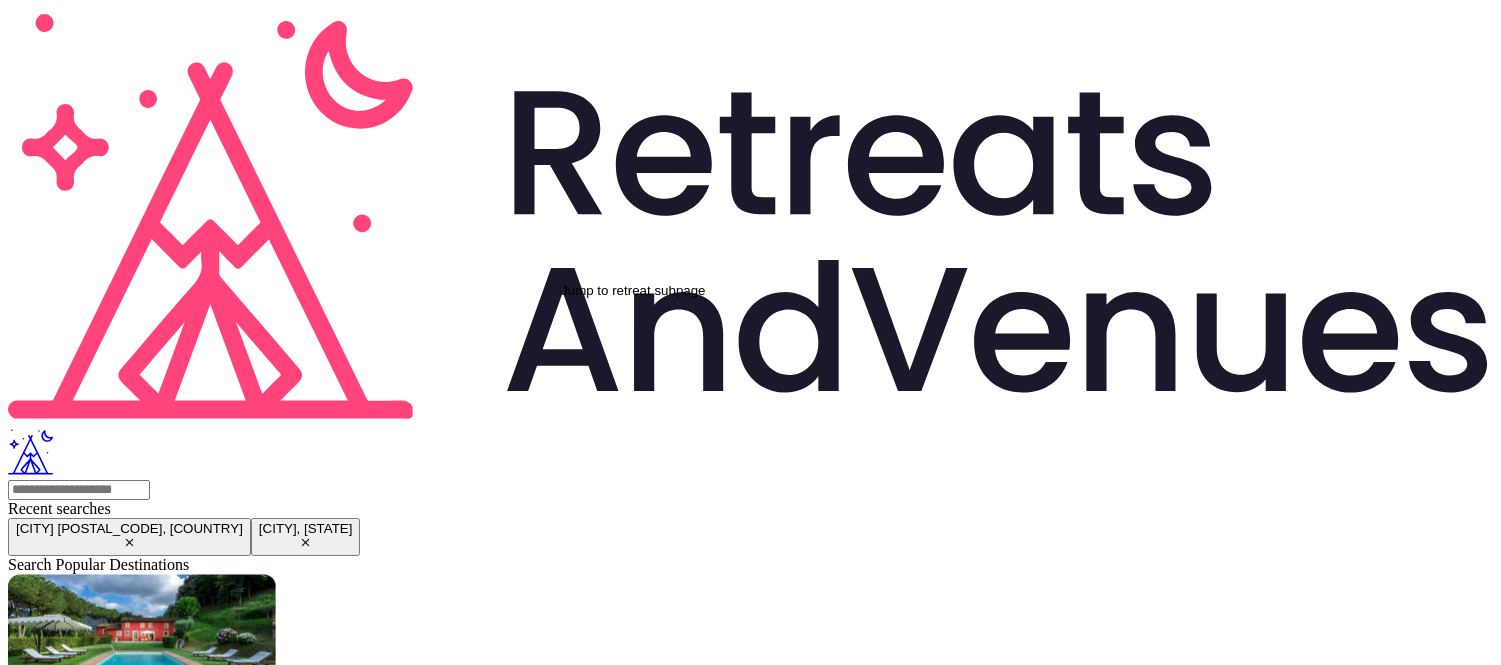type on "*****" 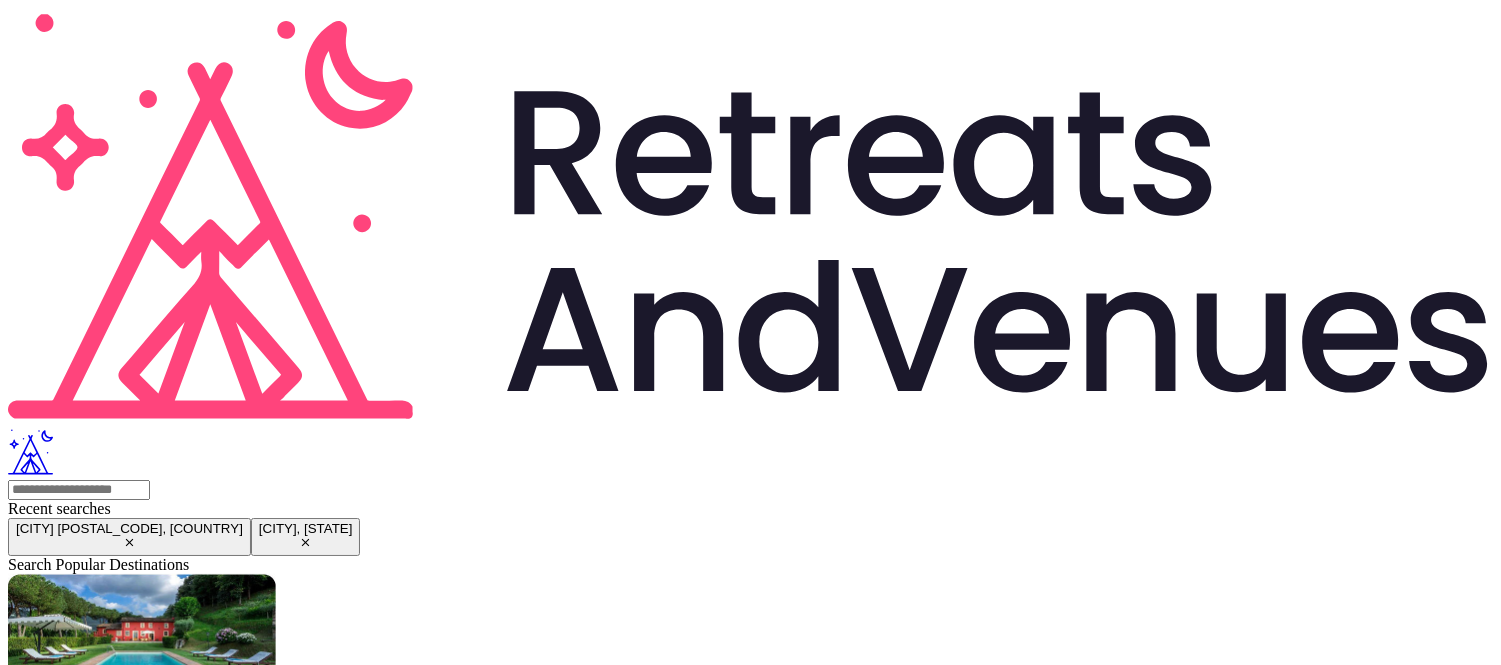 click on "Tines Top Performers Club [YEAR]" at bounding box center (151, 2304) 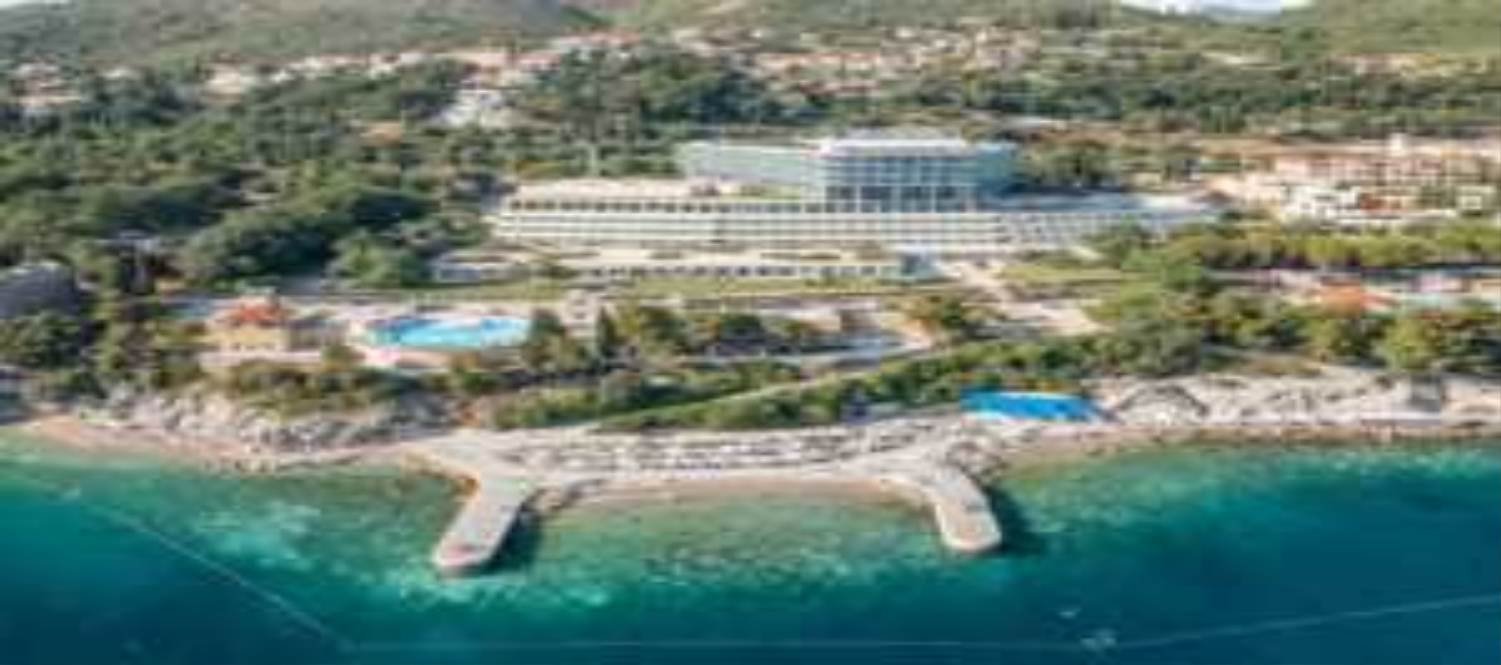 click on "Proposal requests" at bounding box center (750, 2479) 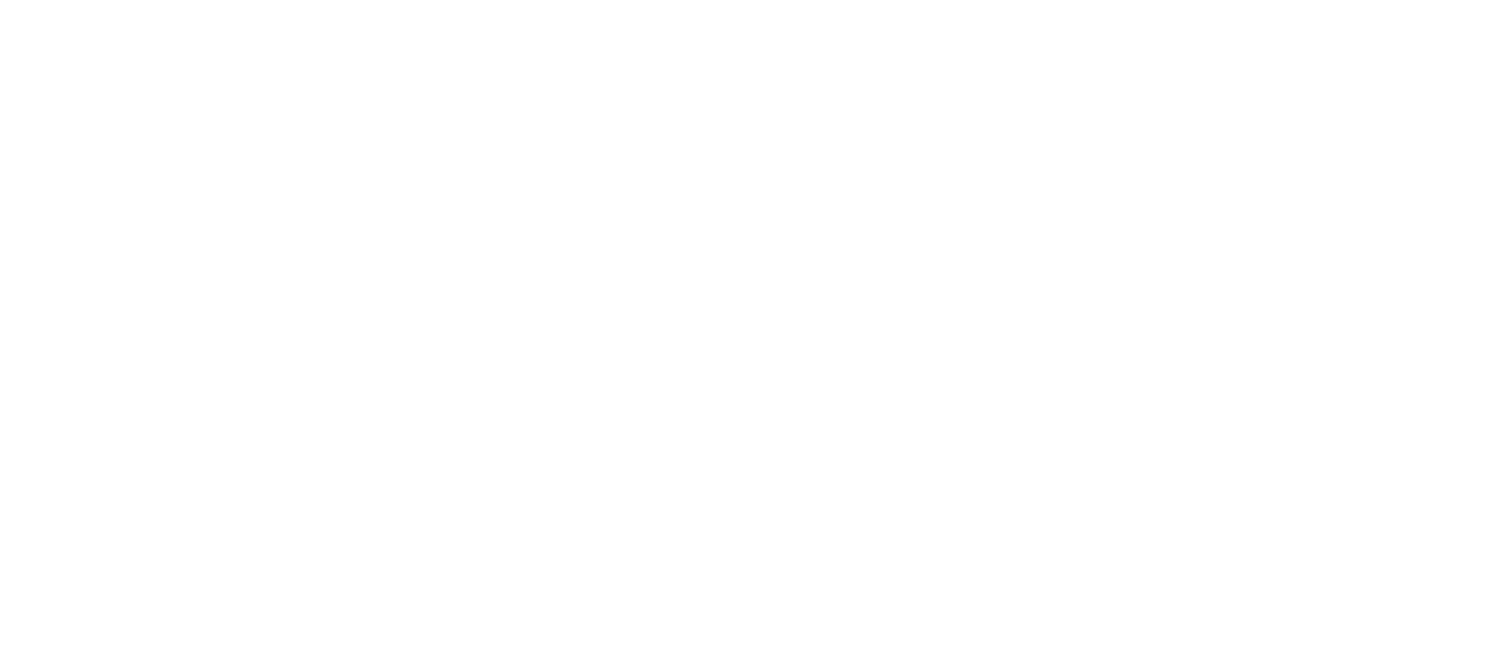 scroll, scrollTop: 1333, scrollLeft: 0, axis: vertical 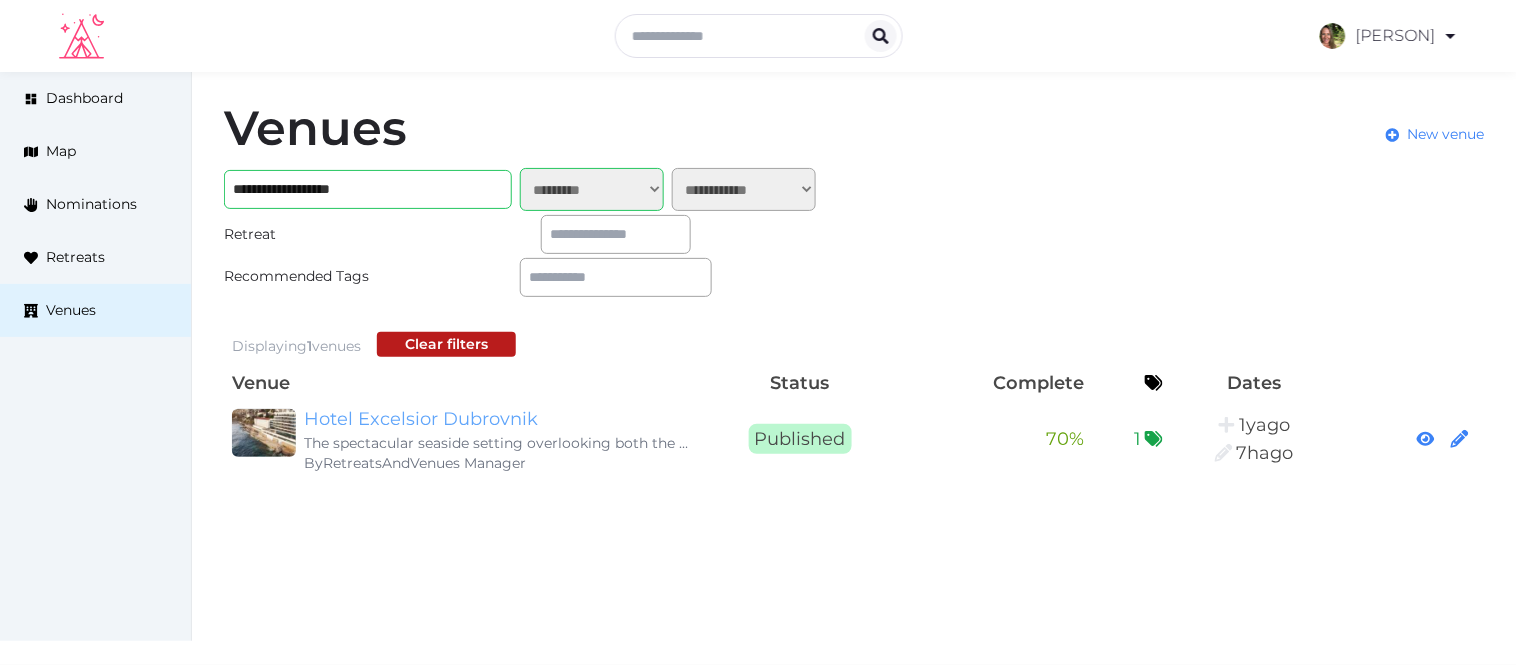 click on "Hotel Excelsior Dubrovnik" at bounding box center (496, 419) 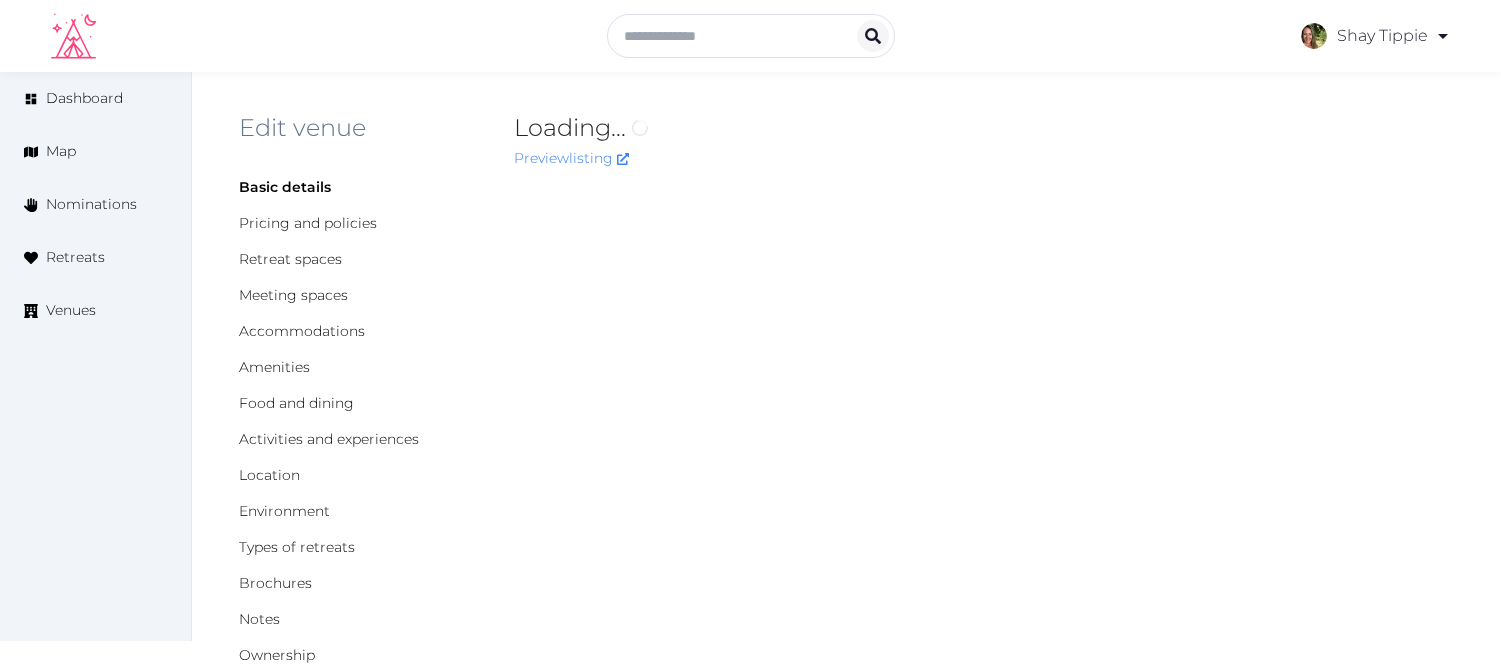 scroll, scrollTop: 0, scrollLeft: 0, axis: both 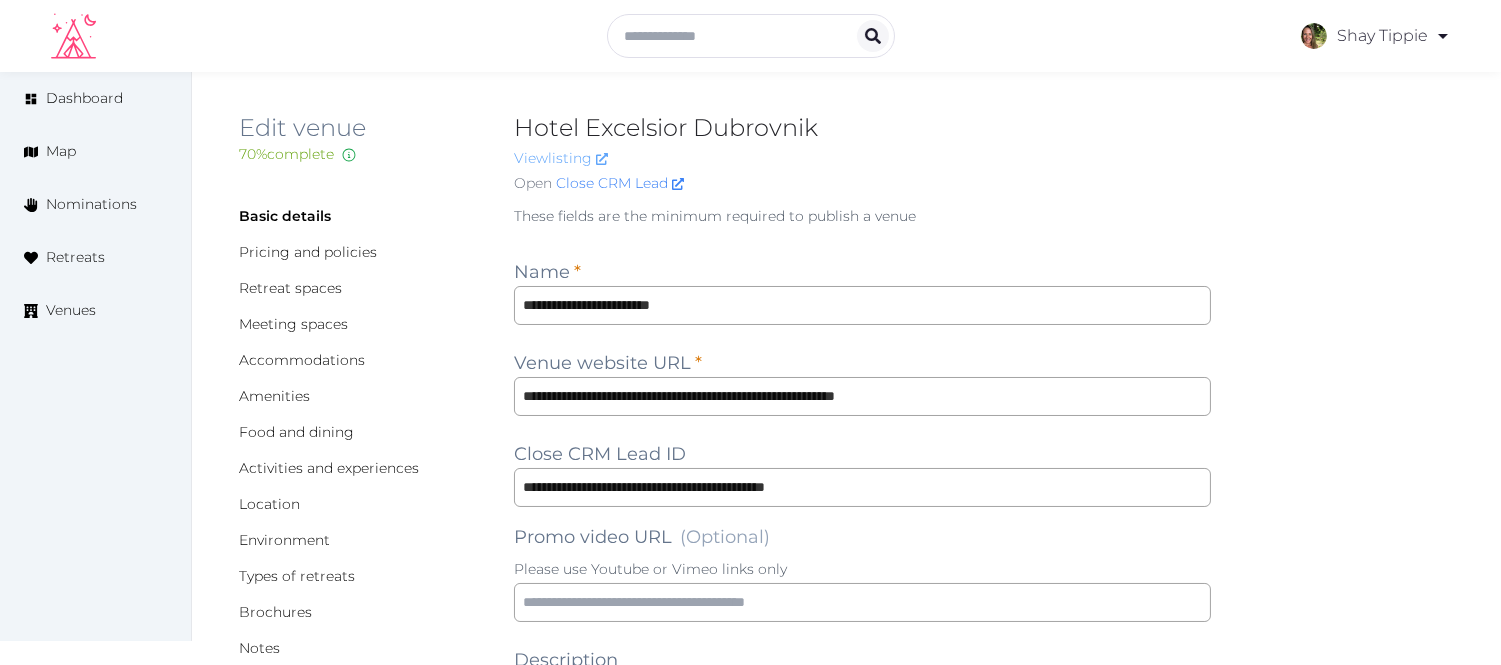 click on "View  listing" at bounding box center [561, 158] 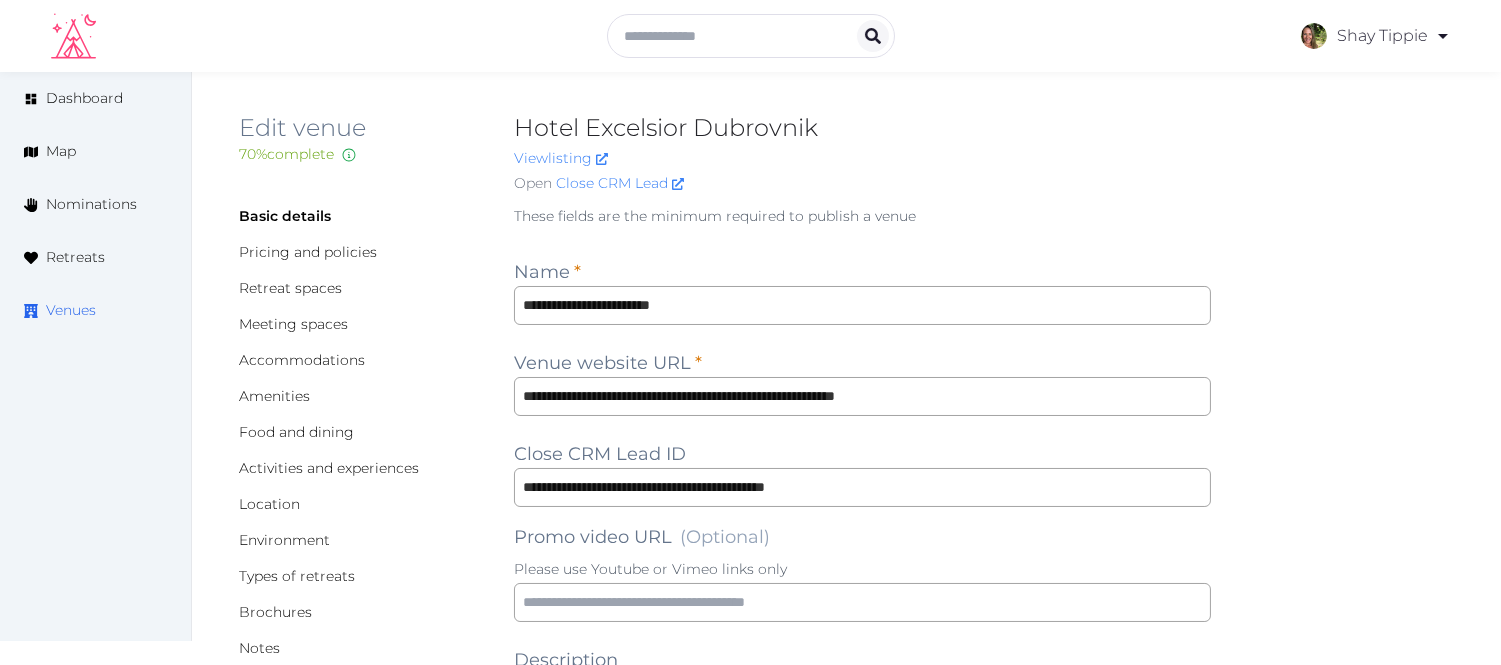 click on "Venues" at bounding box center (71, 310) 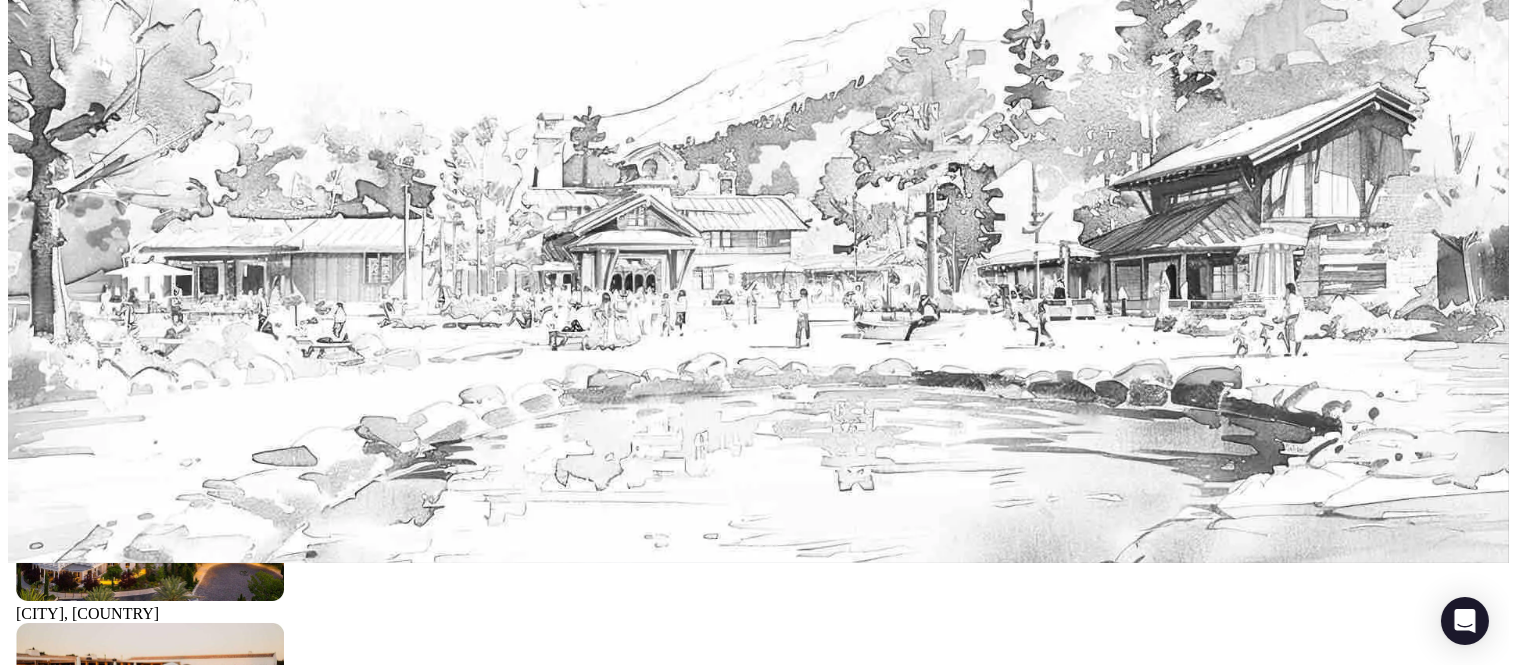 scroll, scrollTop: 222, scrollLeft: 0, axis: vertical 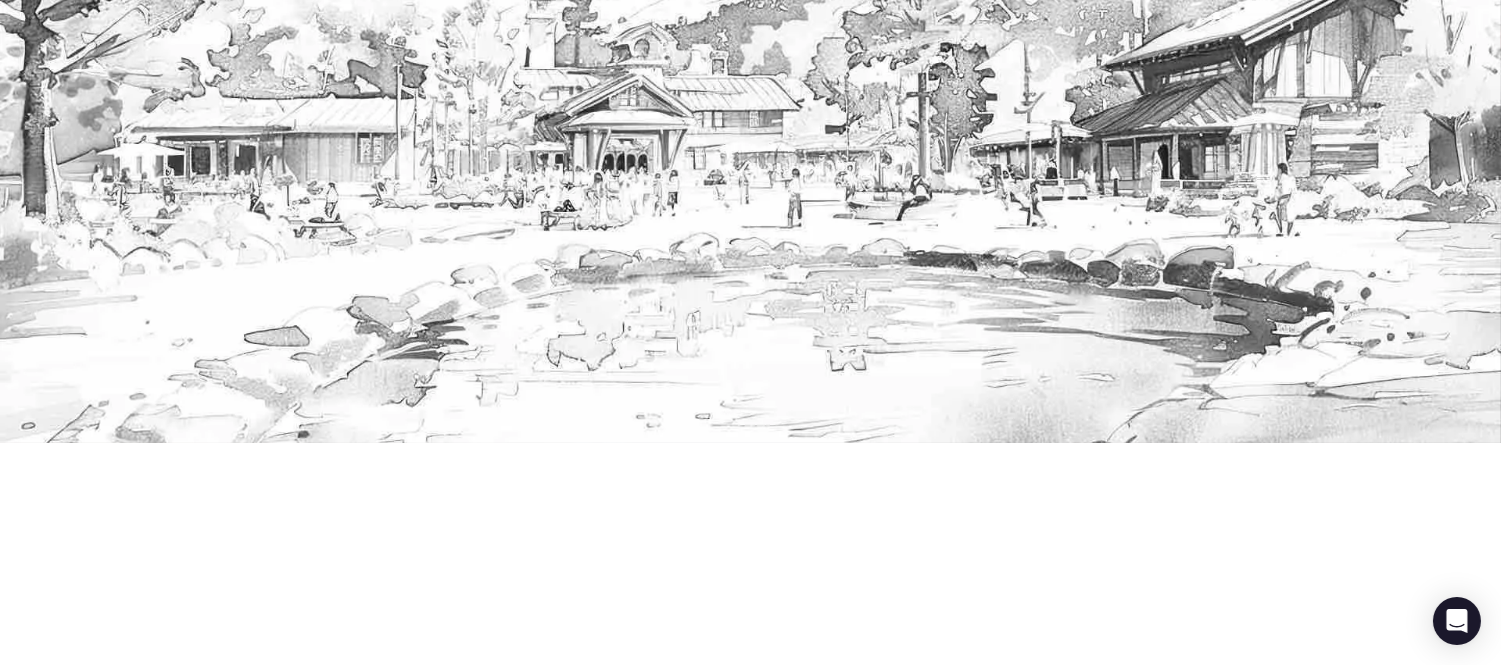click on "Save to retreat" at bounding box center (124, 2236) 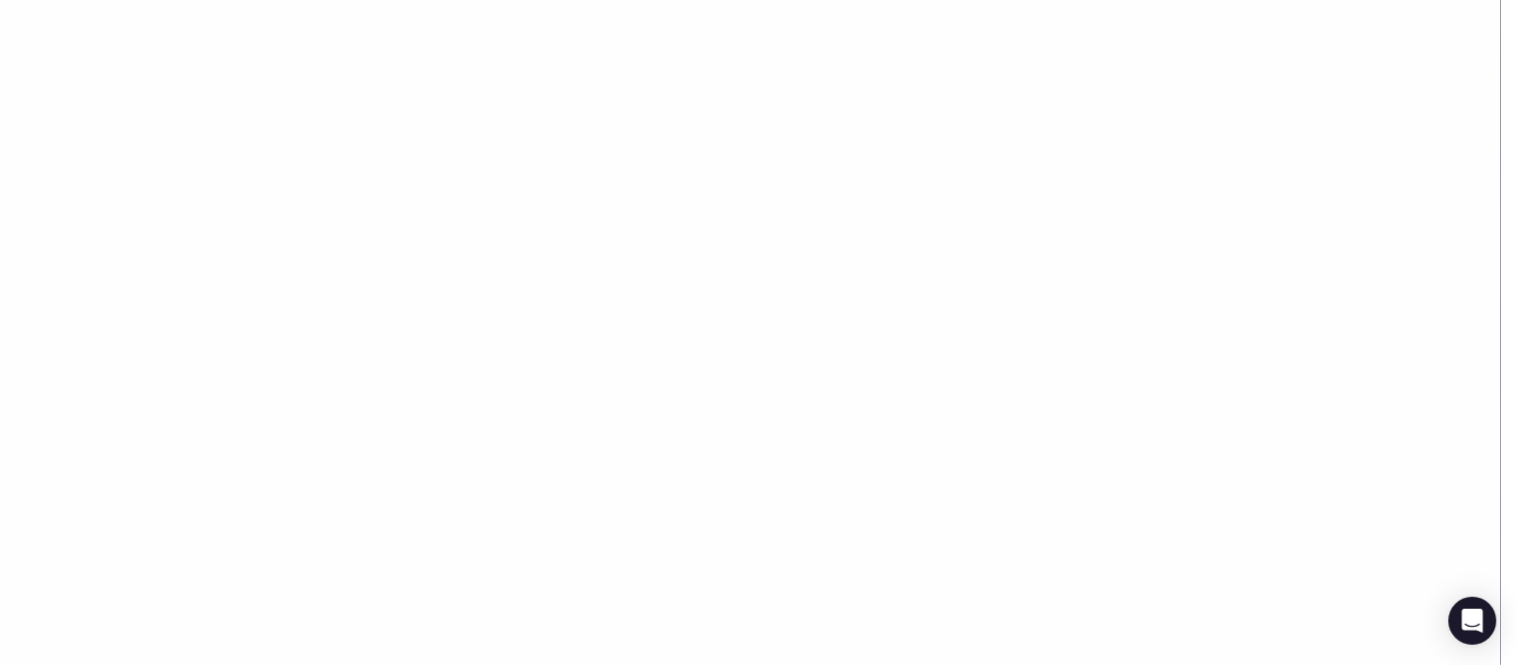 scroll, scrollTop: 333, scrollLeft: 0, axis: vertical 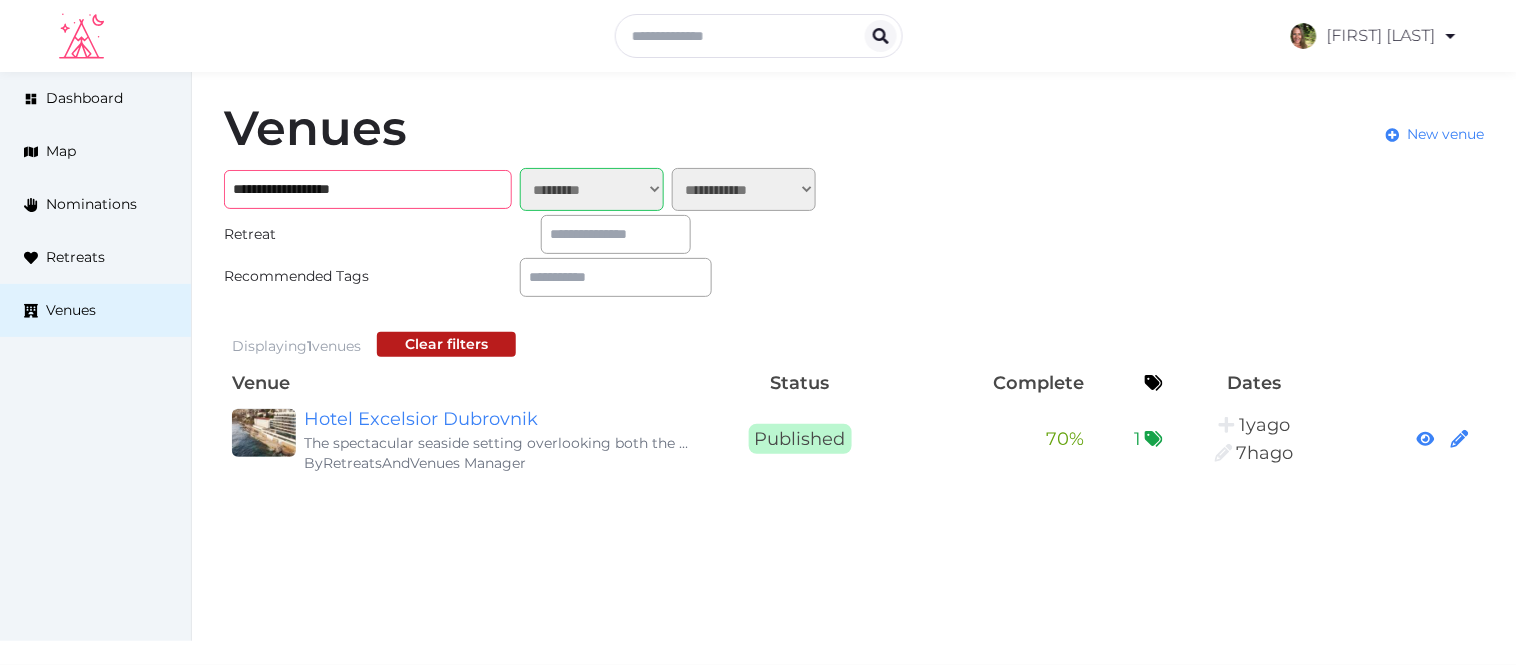 drag, startPoint x: 313, startPoint y: 193, endPoint x: 208, endPoint y: 174, distance: 106.7052 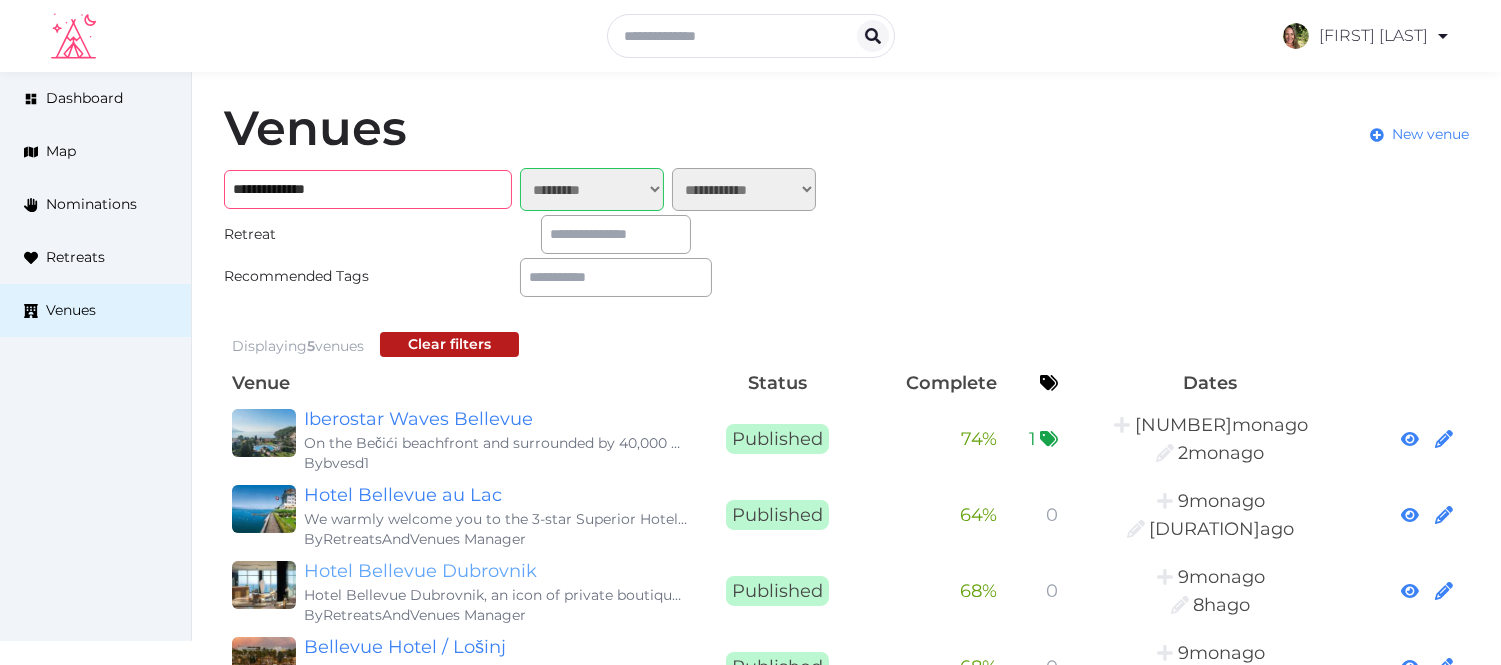 type on "**********" 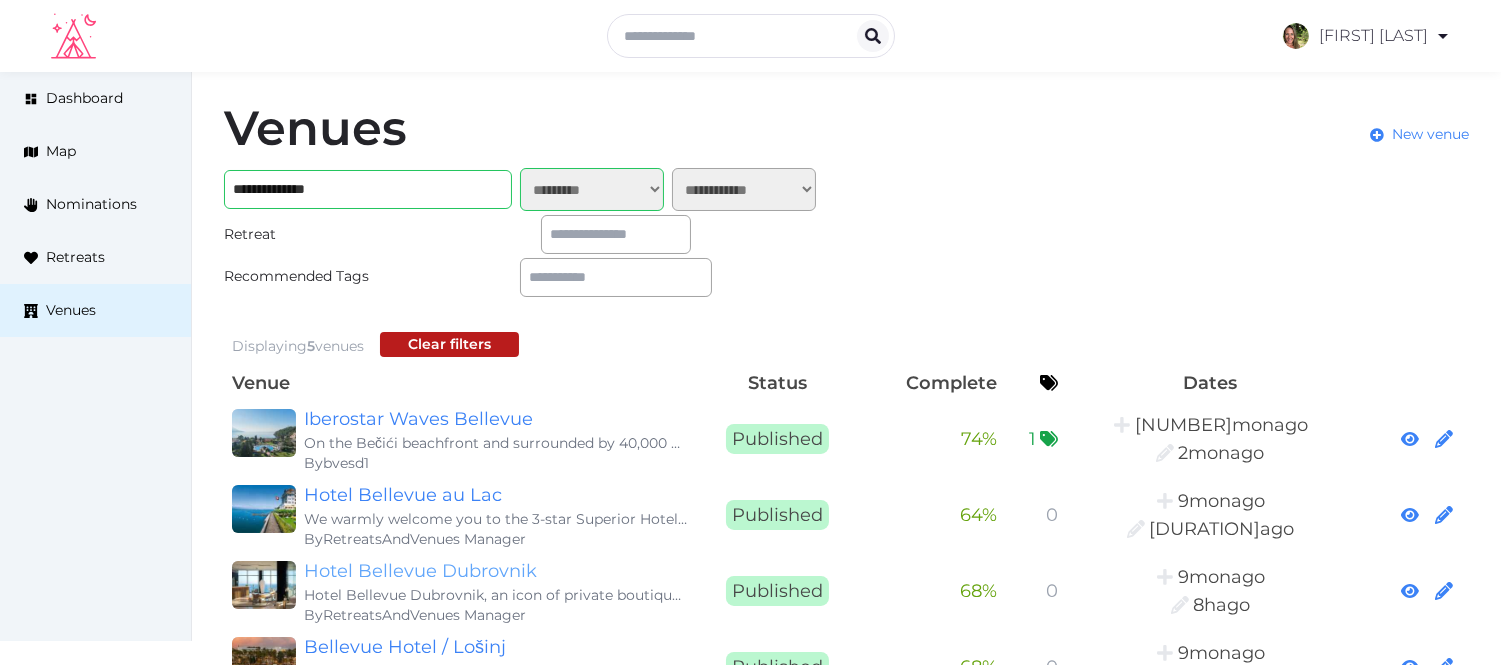 click on "Hotel Bellevue Dubrovnik" at bounding box center [496, 571] 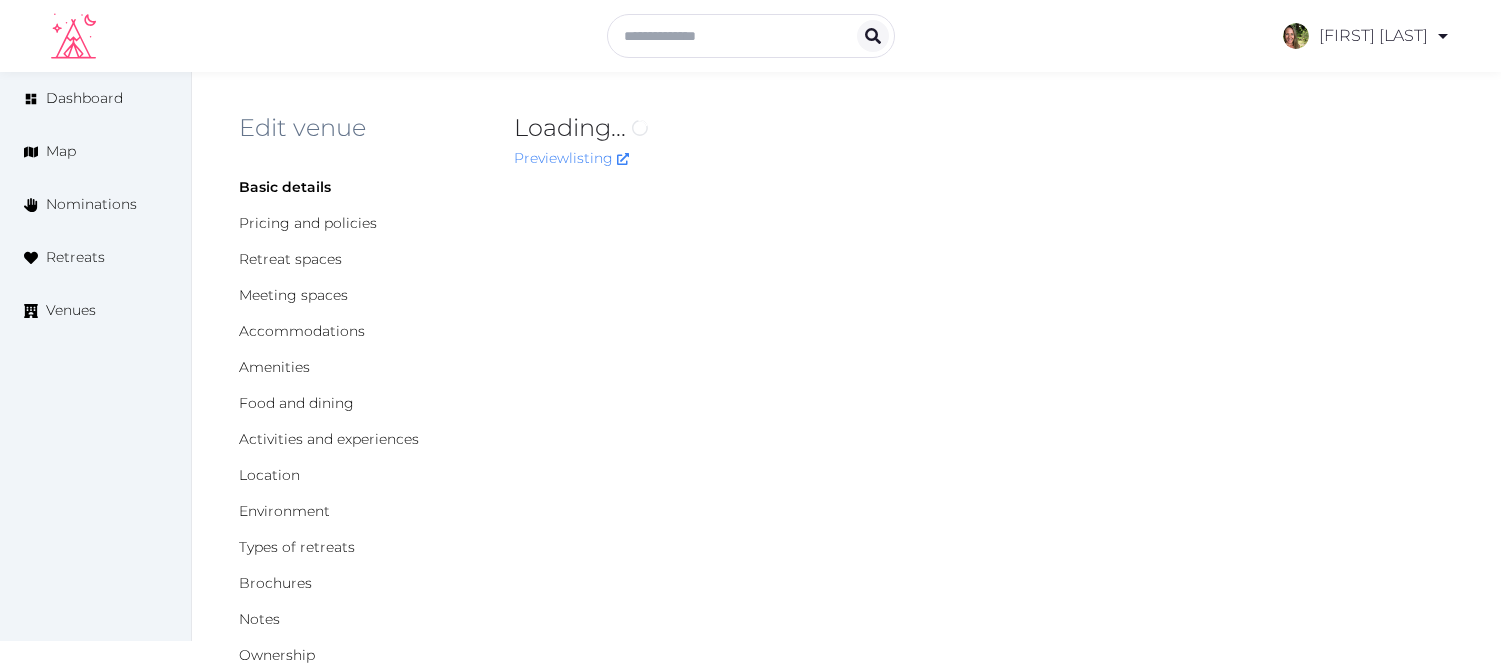 scroll, scrollTop: 0, scrollLeft: 0, axis: both 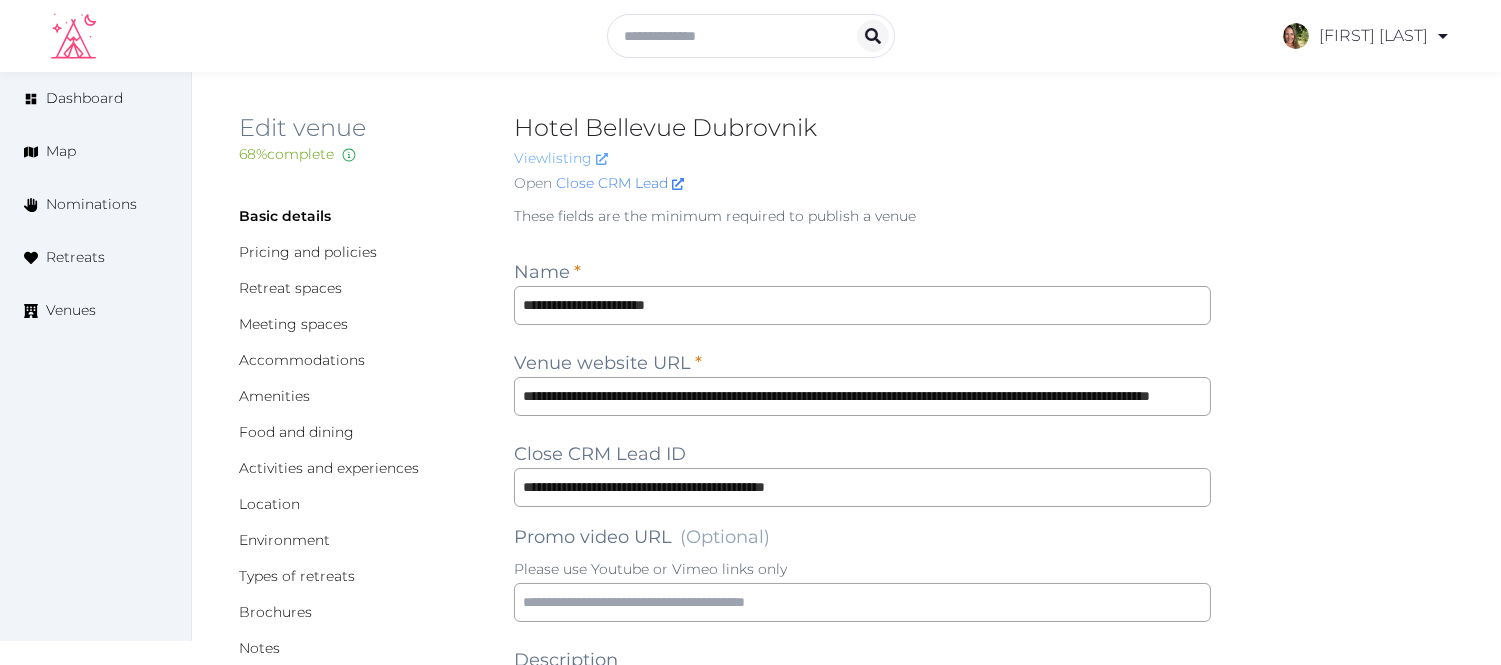 click on "View  listing" at bounding box center [561, 158] 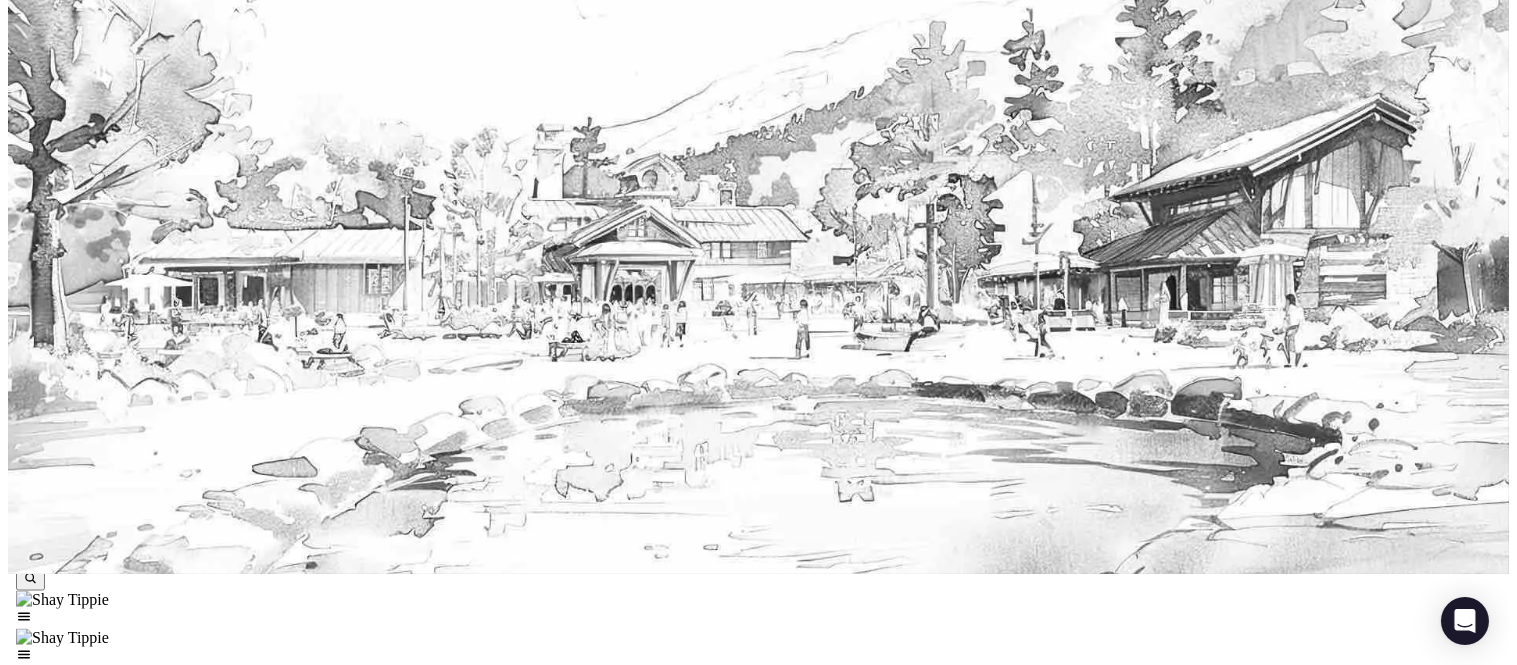 scroll, scrollTop: 222, scrollLeft: 0, axis: vertical 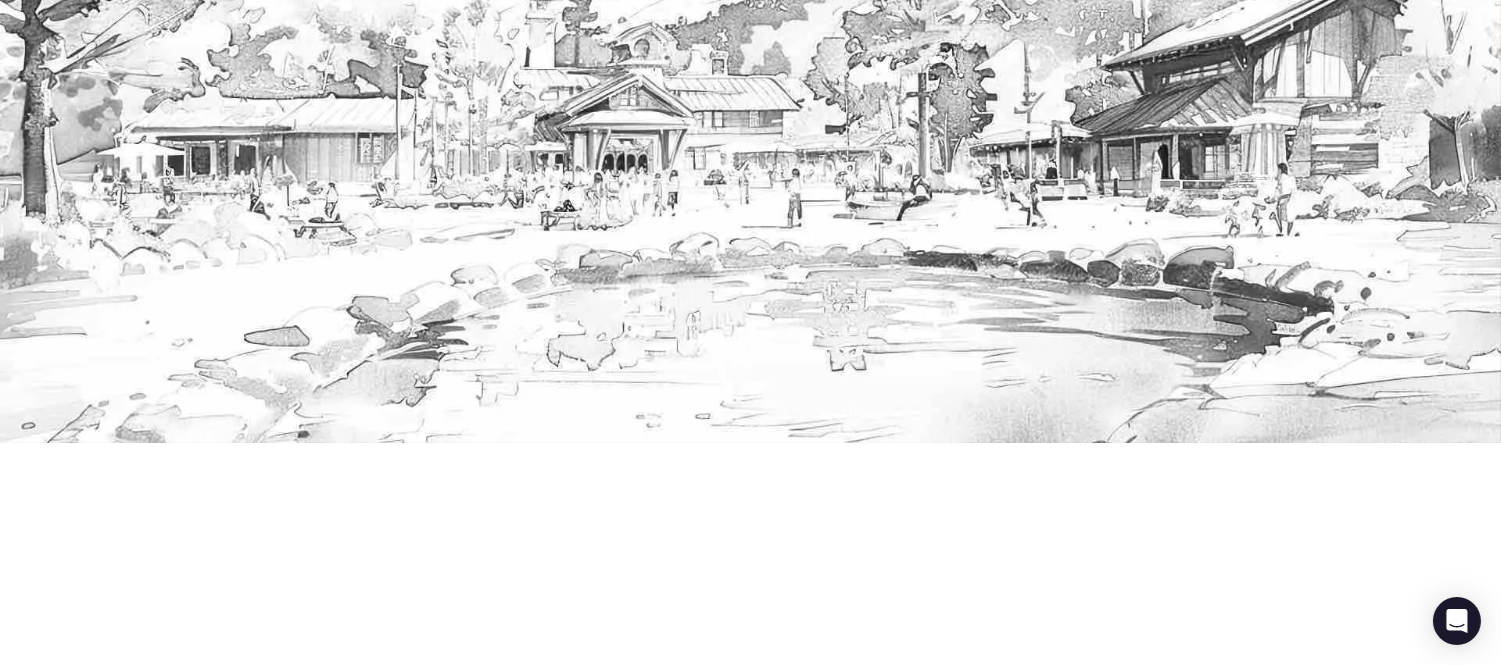click on "Save to retreat" at bounding box center [131, 2218] 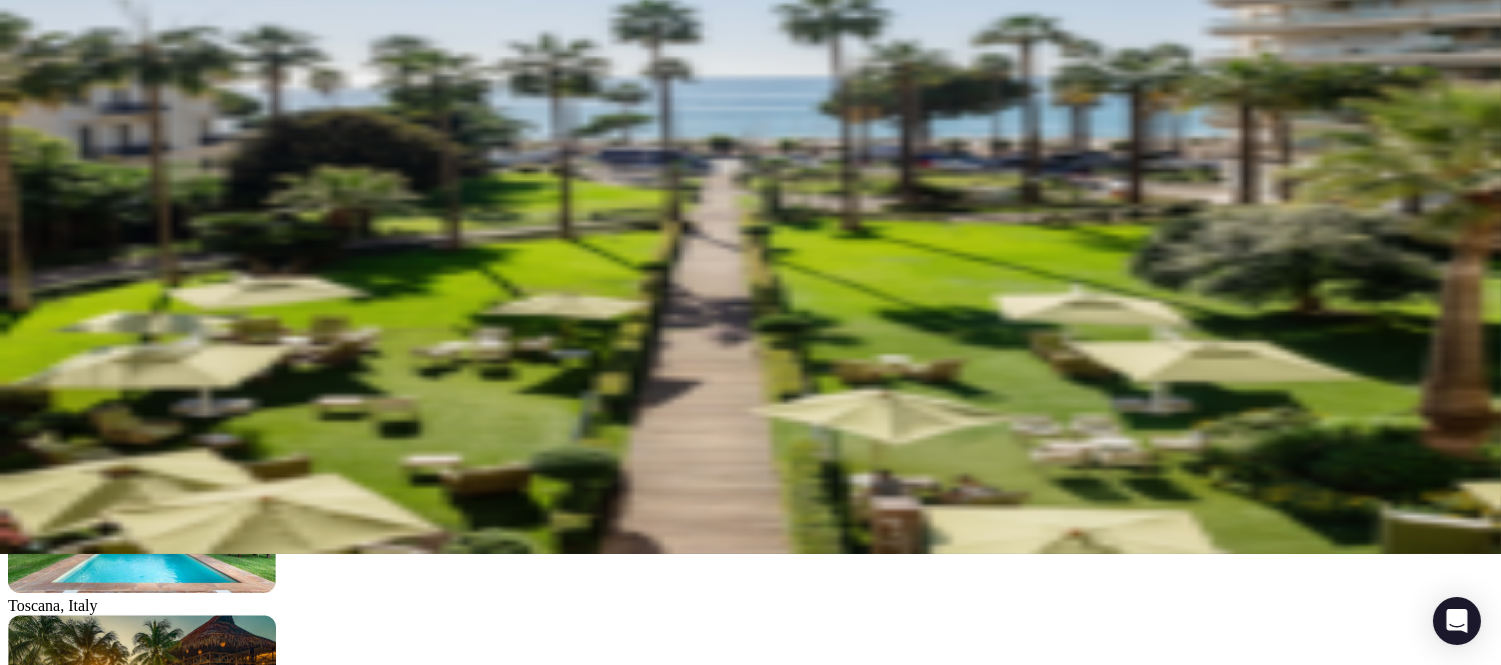 scroll, scrollTop: 0, scrollLeft: 0, axis: both 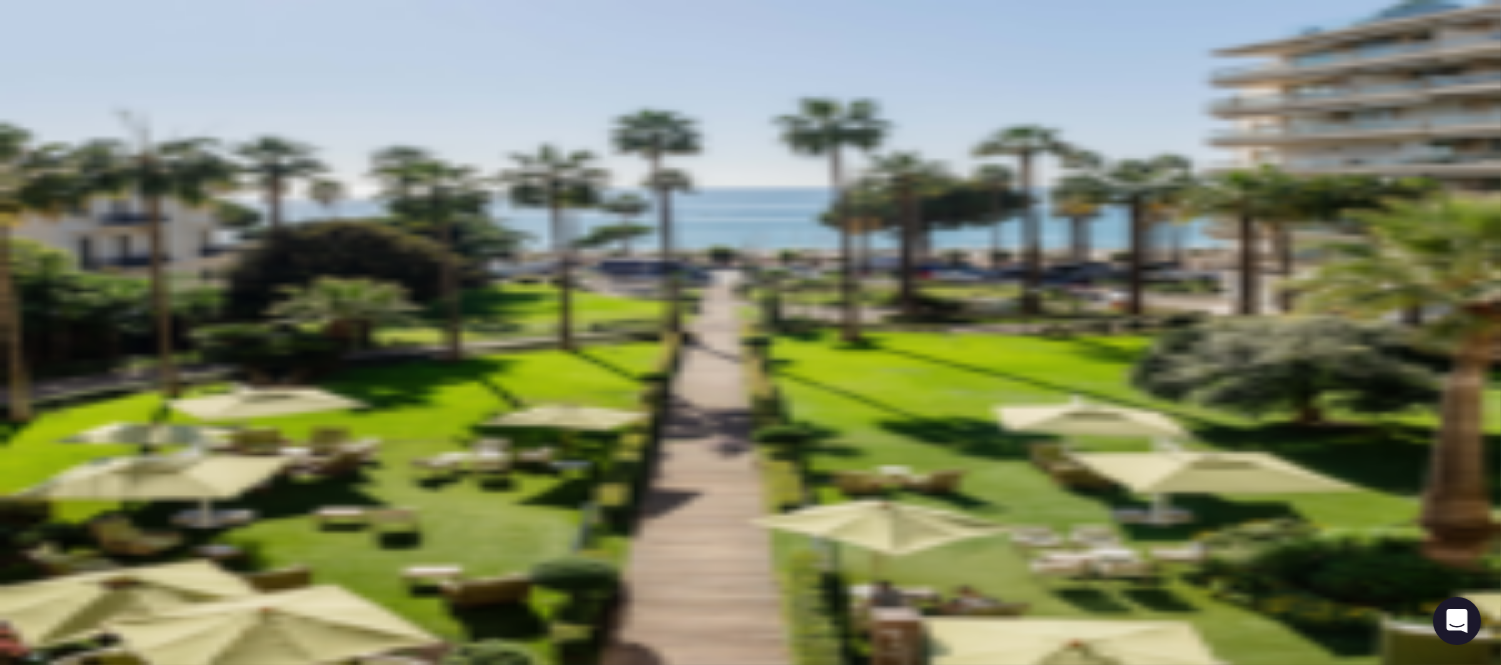 click on "Proposals" at bounding box center [750, 2520] 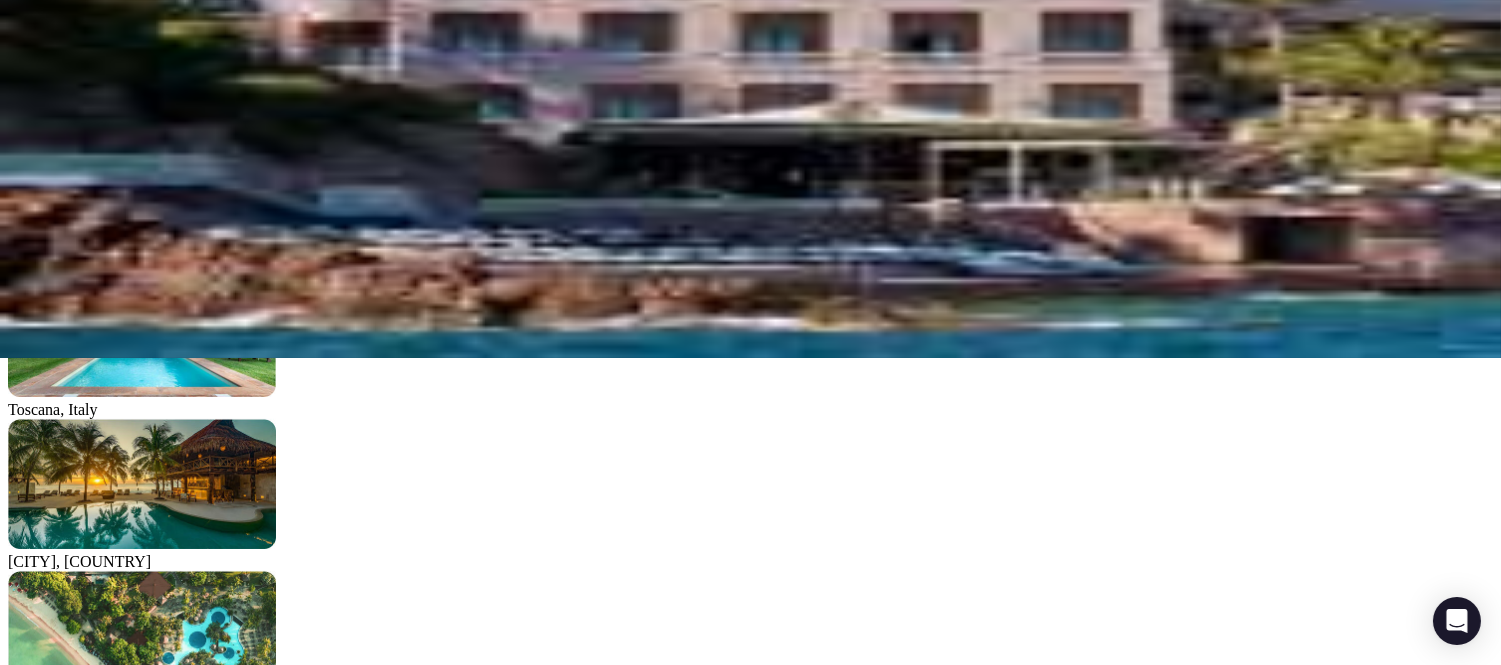 scroll, scrollTop: 0, scrollLeft: 0, axis: both 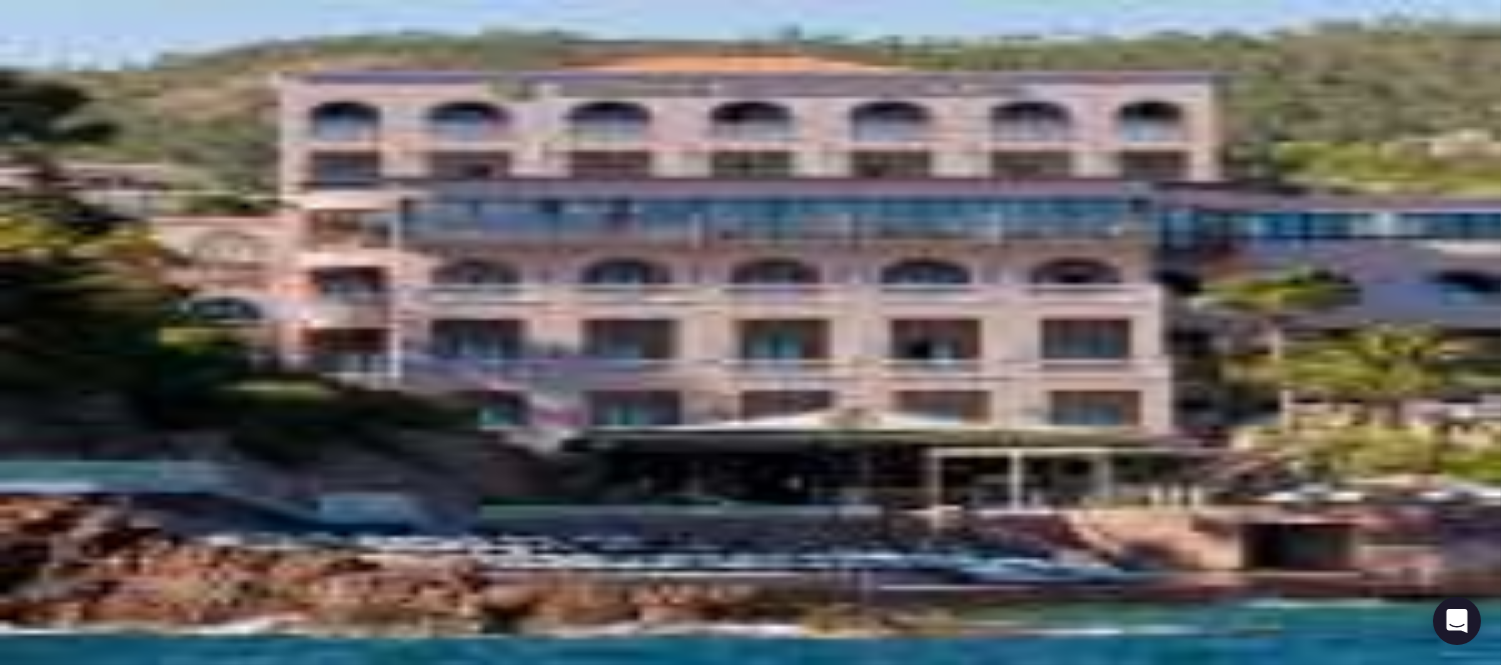 click on "Proposal requests" at bounding box center [750, 2464] 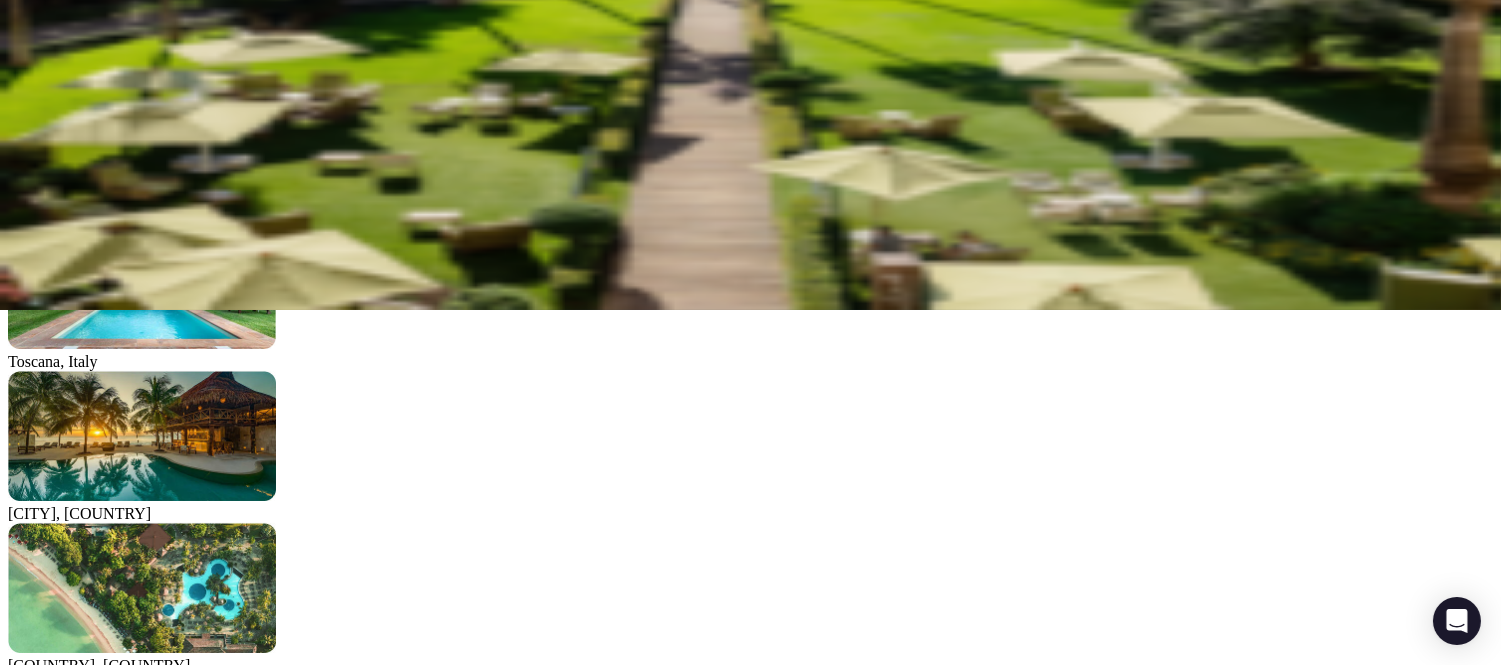 scroll, scrollTop: 0, scrollLeft: 0, axis: both 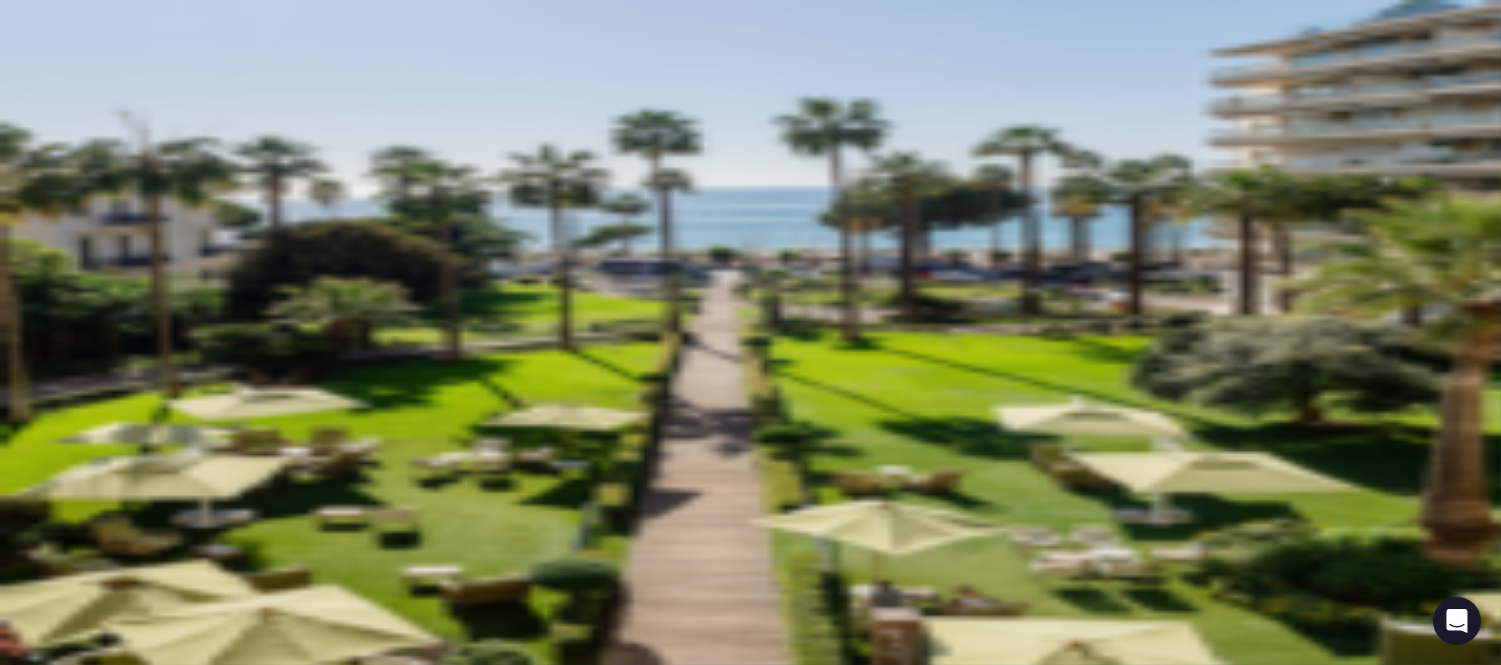 click on "Shortlisted venues" at bounding box center (750, 2408) 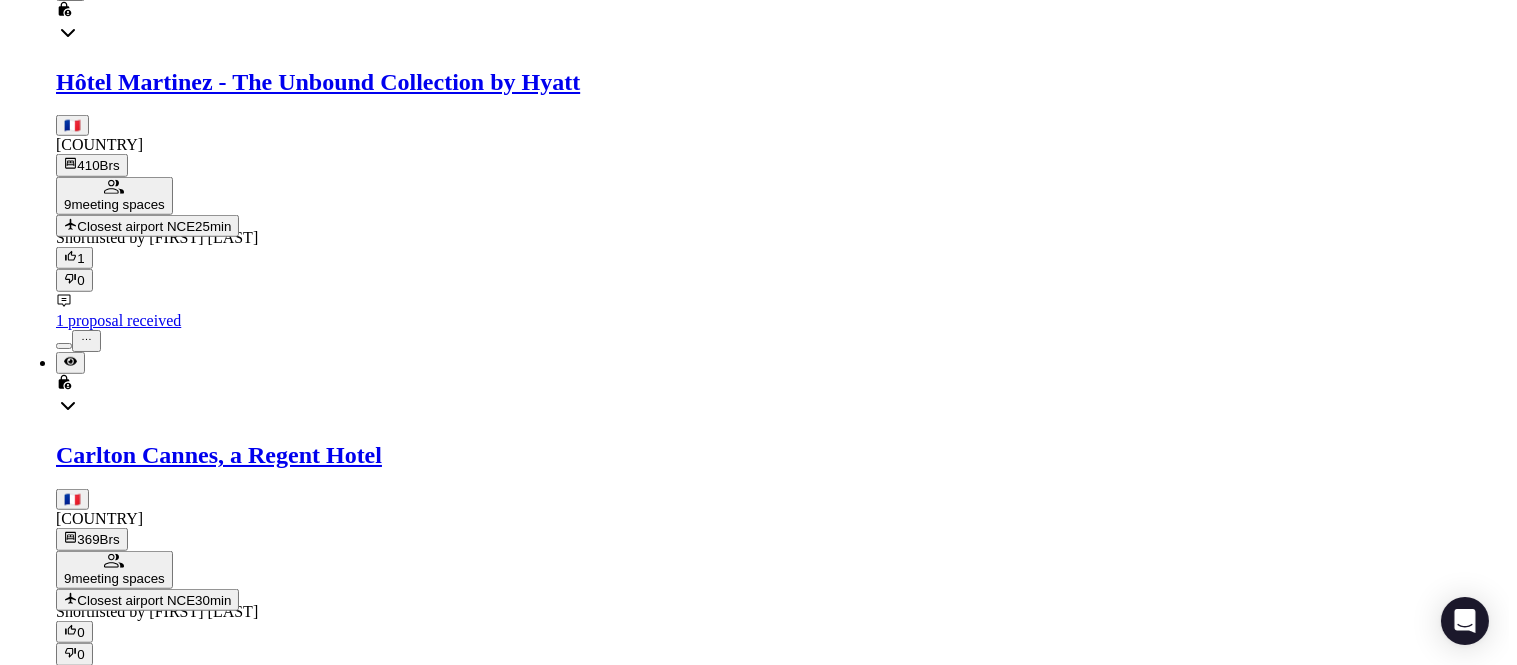 scroll, scrollTop: 2777, scrollLeft: 0, axis: vertical 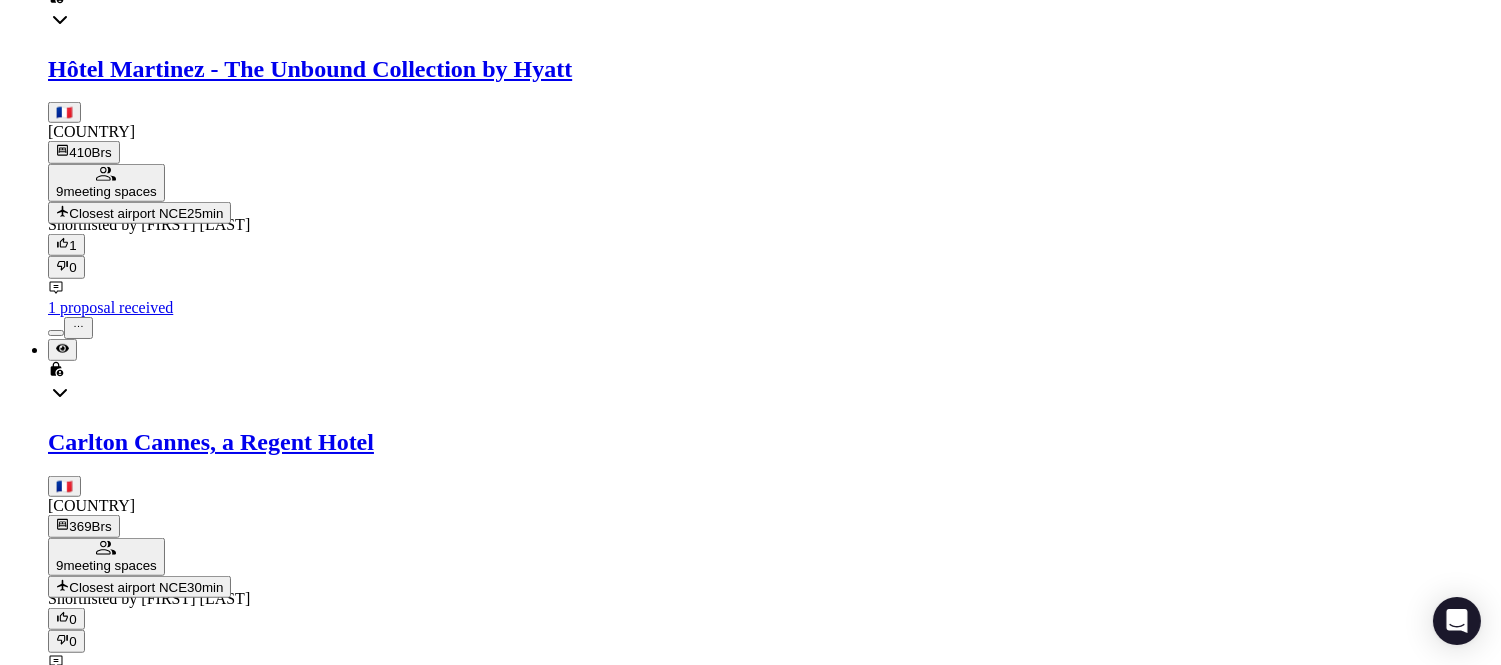 click at bounding box center (78, 326) 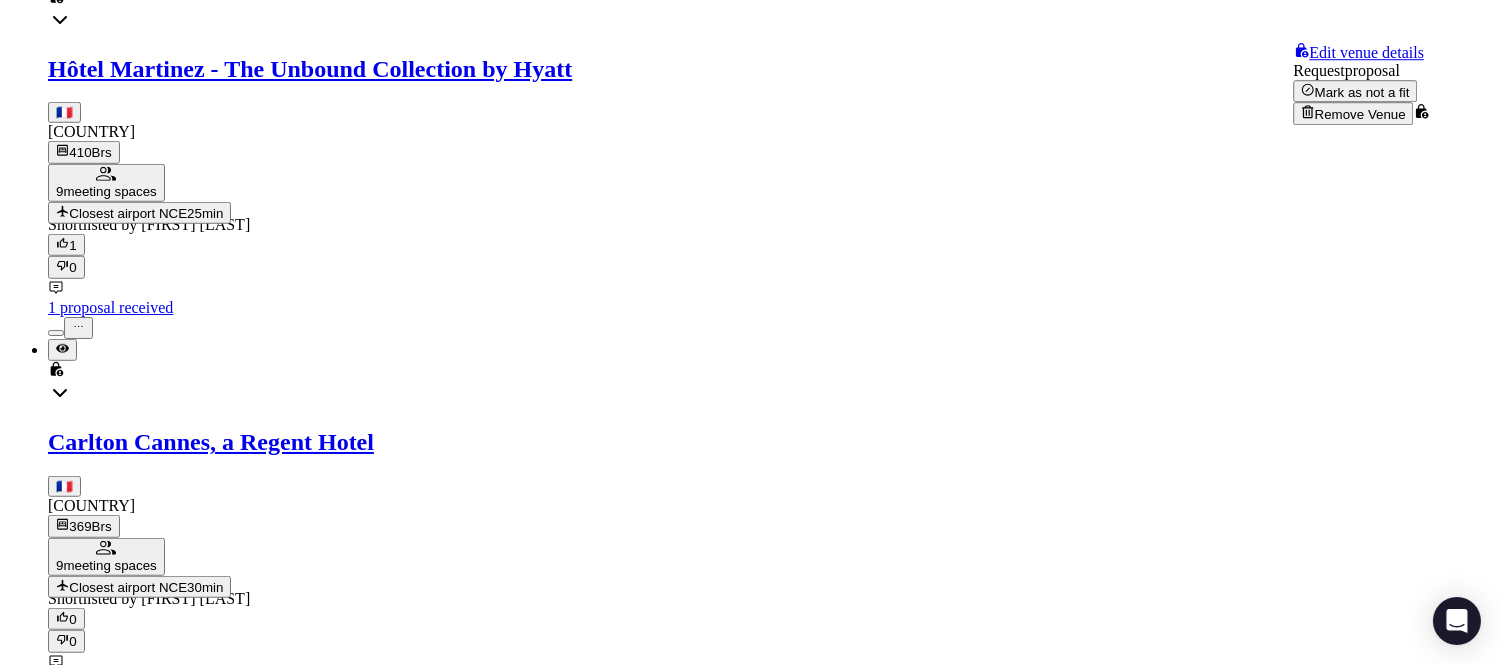 click on "Request proposal" at bounding box center [108, 1392] 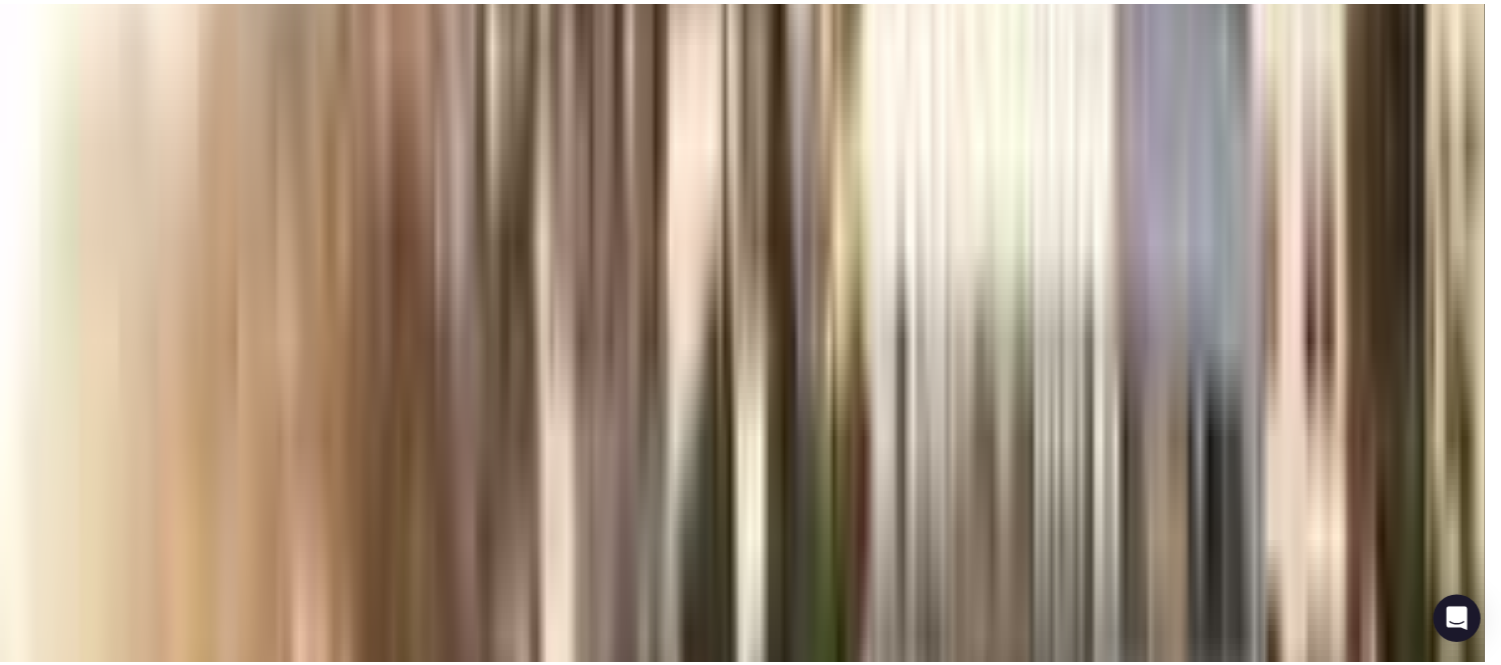 scroll, scrollTop: 333, scrollLeft: 0, axis: vertical 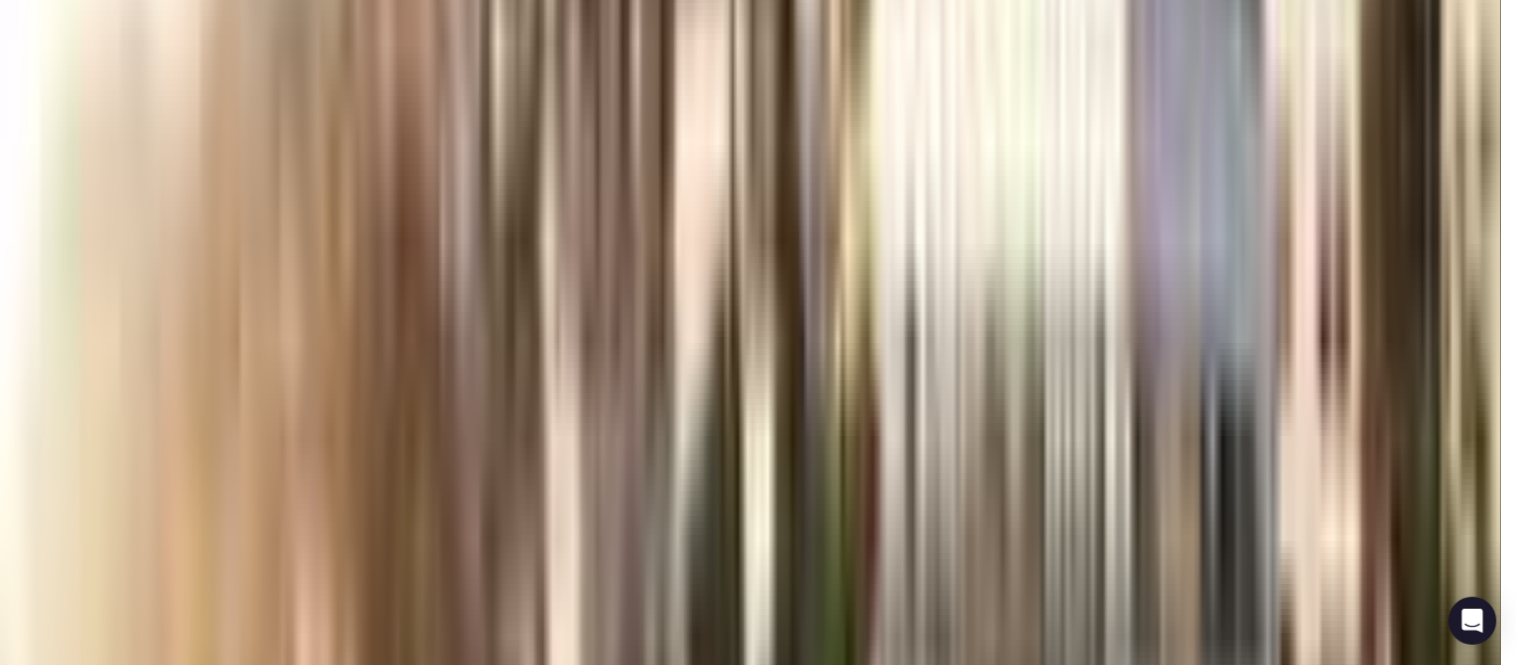 click on "Add proposal request" at bounding box center (78, 12042) 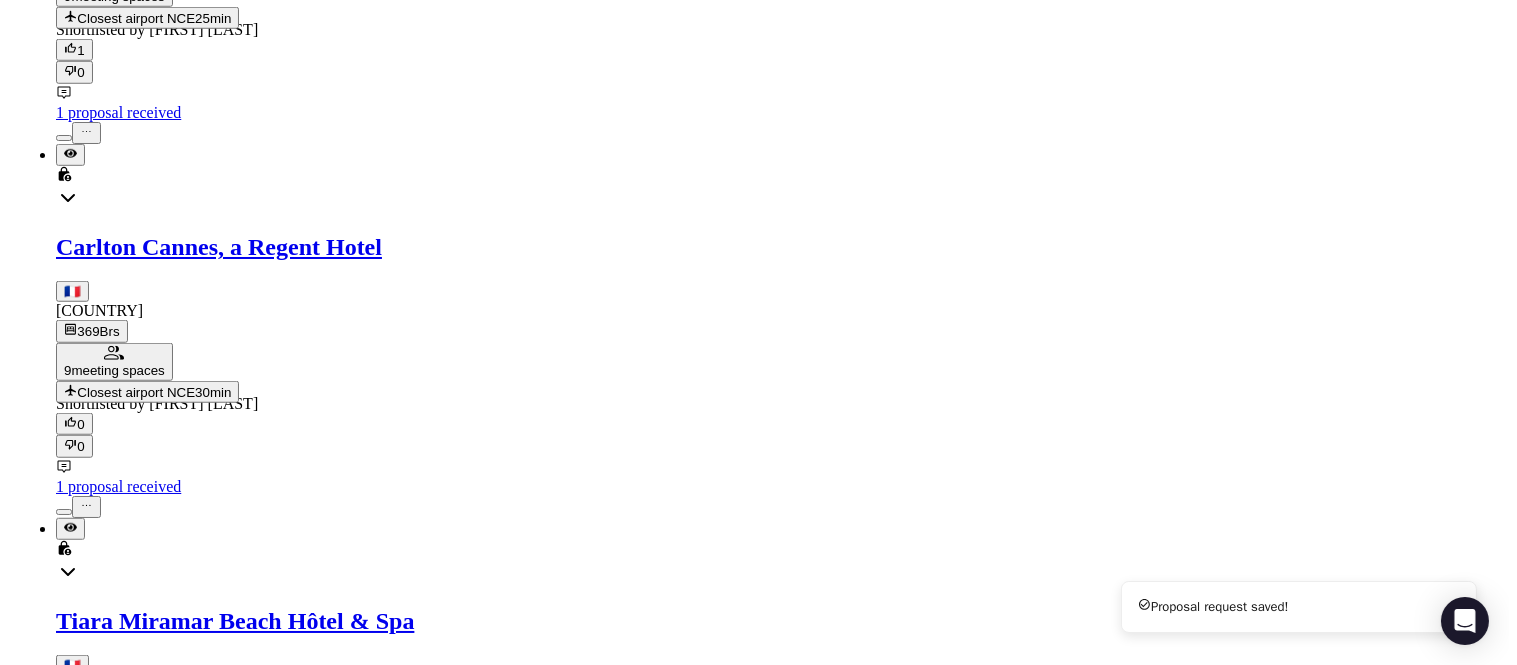 scroll, scrollTop: 3000, scrollLeft: 0, axis: vertical 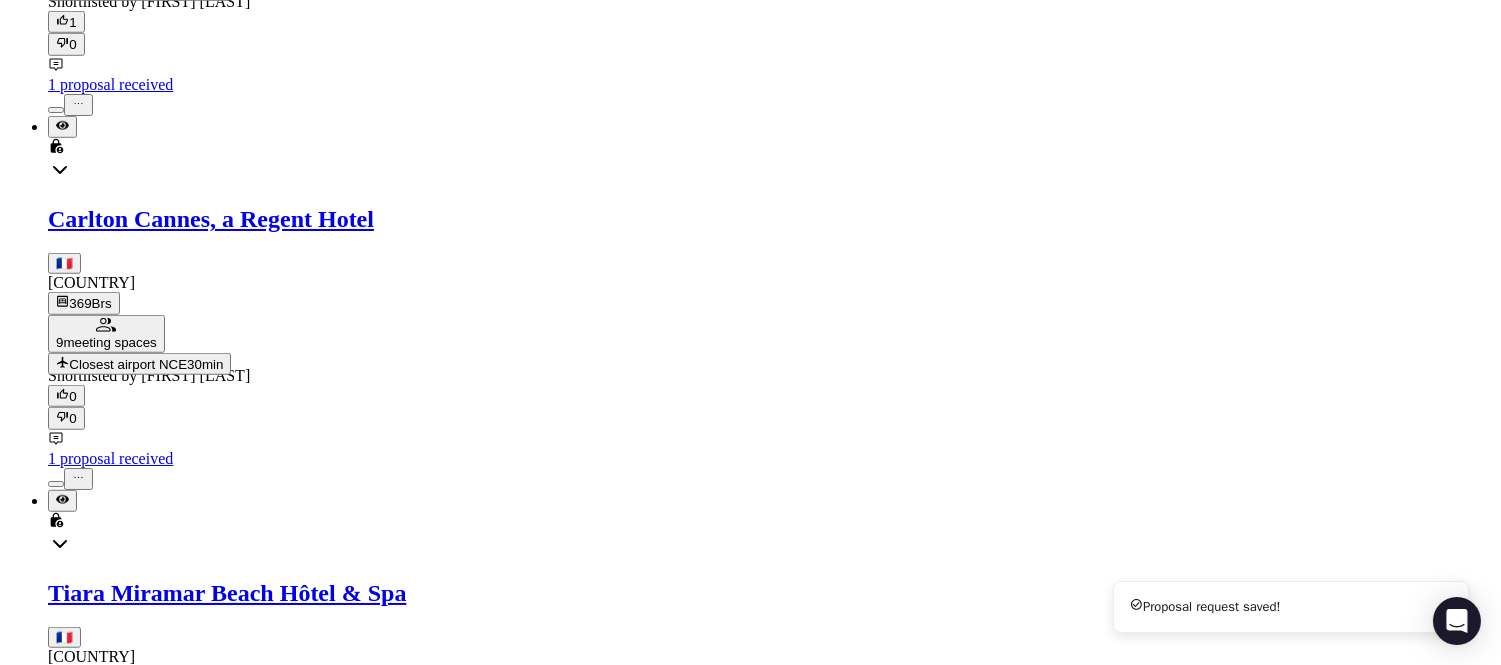 click on "Request proposal" at bounding box center (108, 1169) 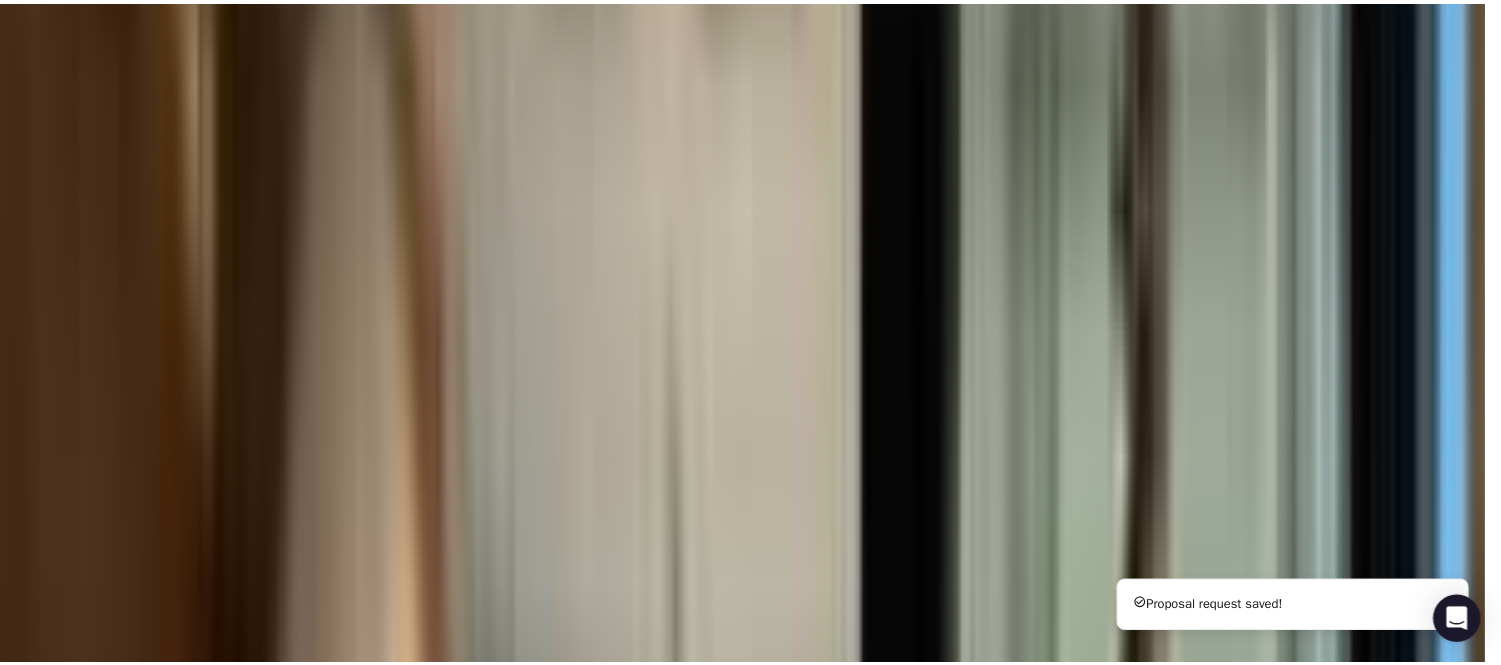 scroll, scrollTop: 333, scrollLeft: 0, axis: vertical 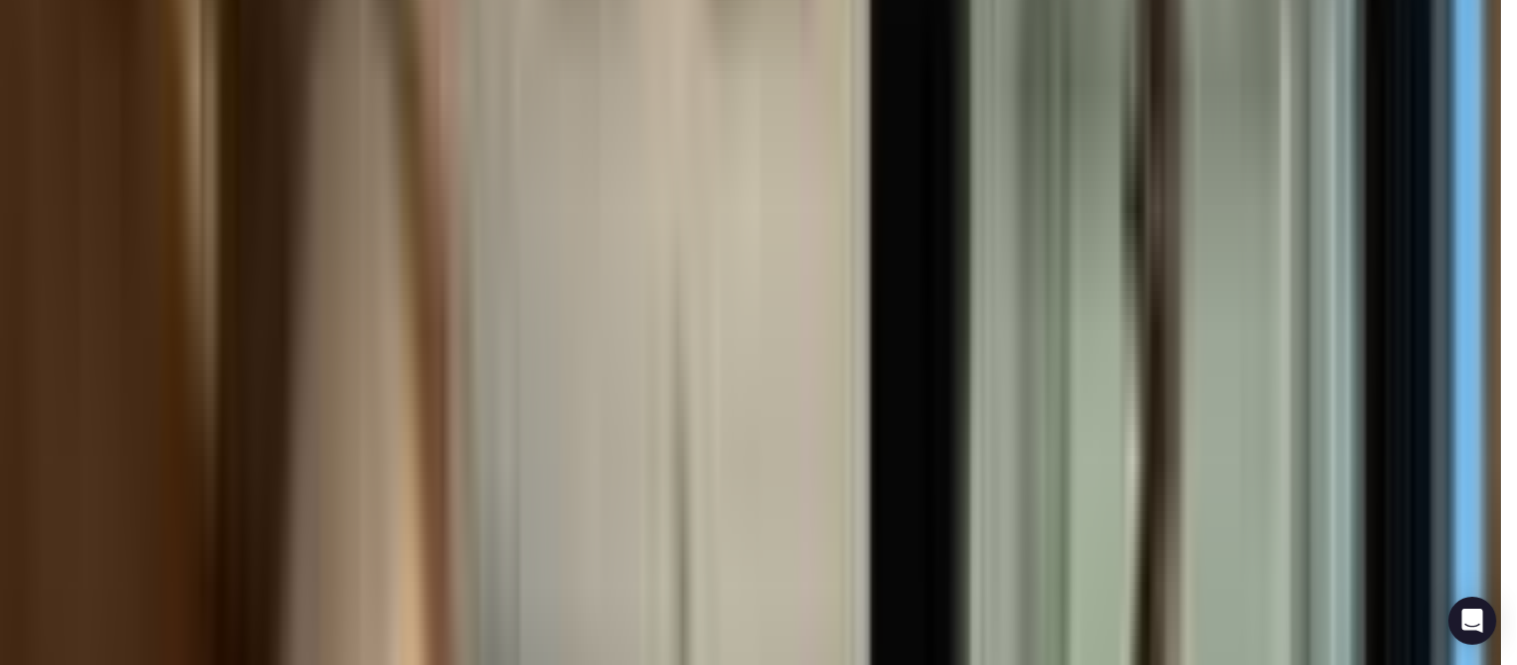 click on "Add proposal request" at bounding box center (78, 11816) 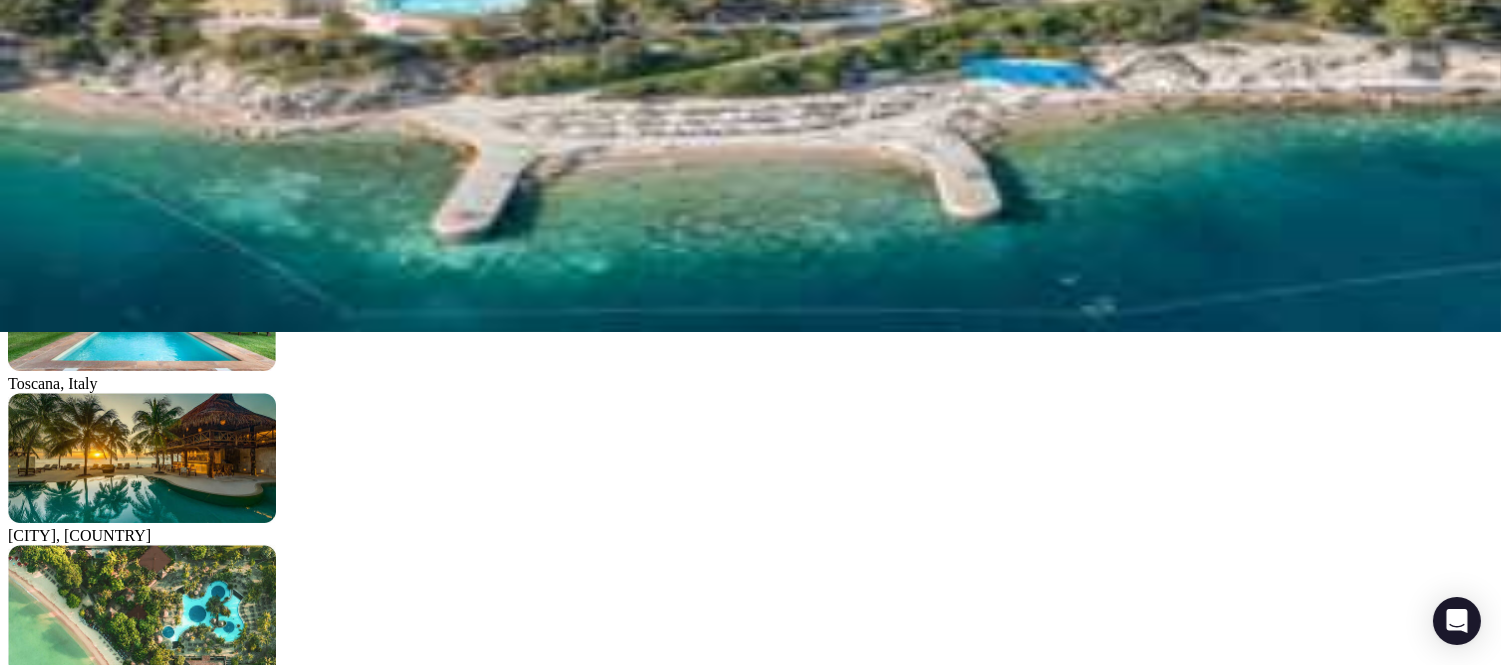 scroll, scrollTop: 0, scrollLeft: 0, axis: both 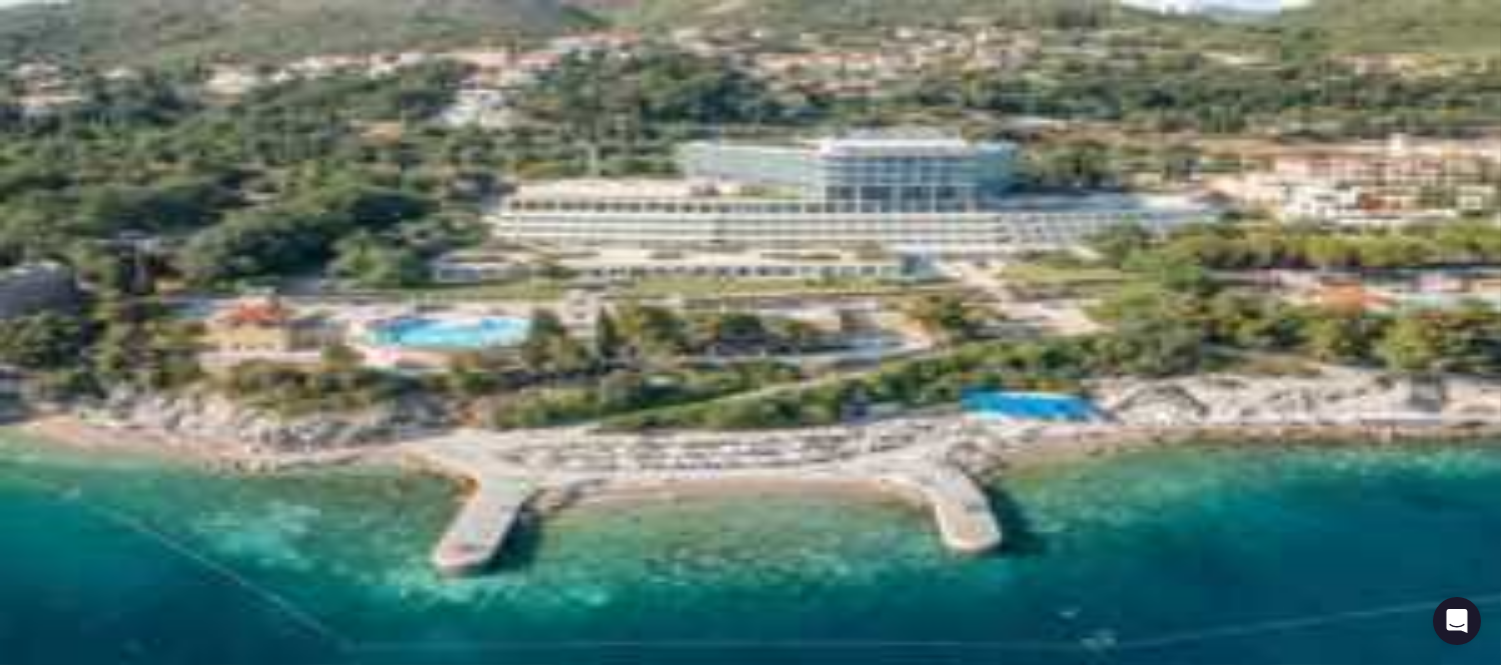 click on "Proposal requests" at bounding box center (750, 2464) 